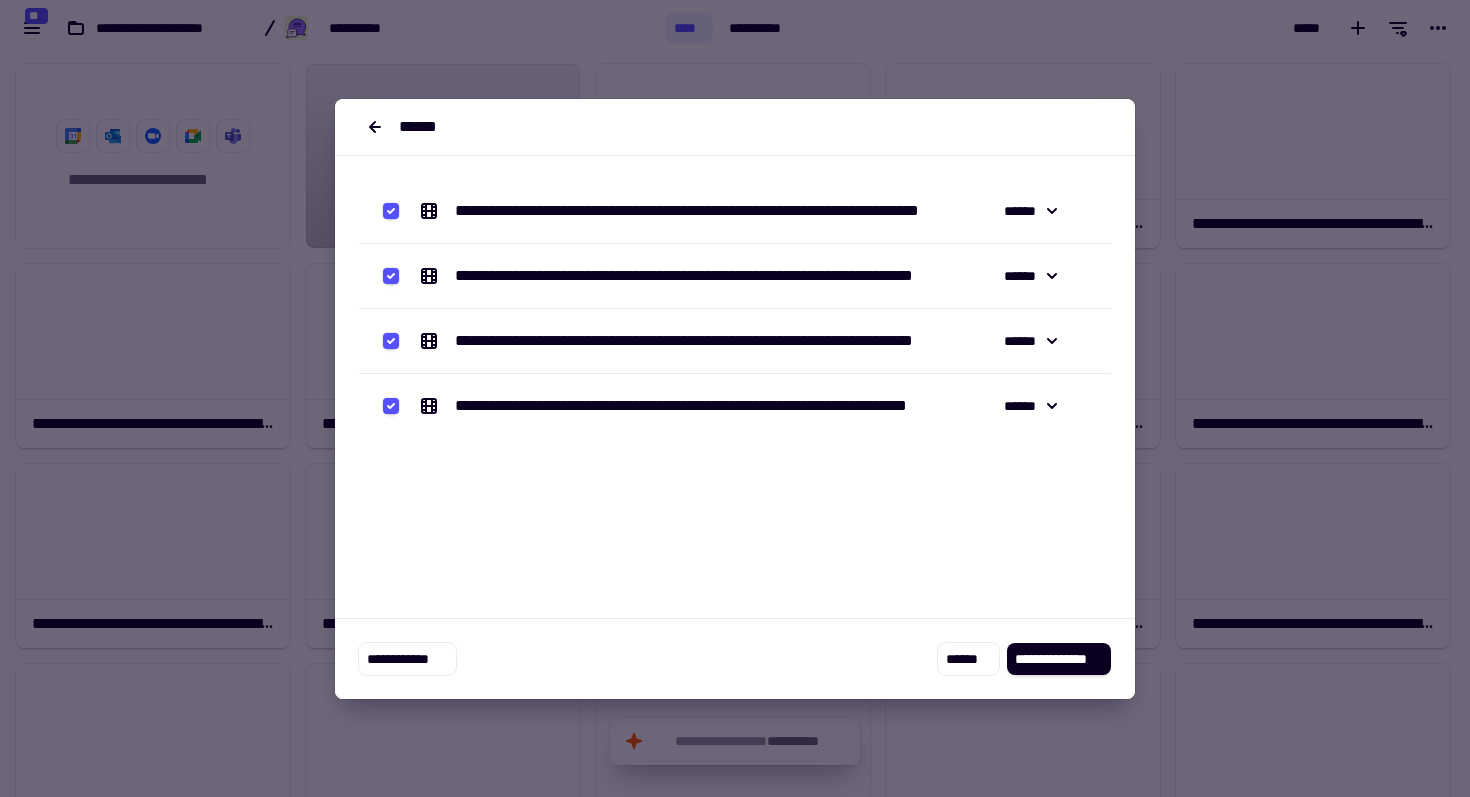 scroll, scrollTop: 0, scrollLeft: 0, axis: both 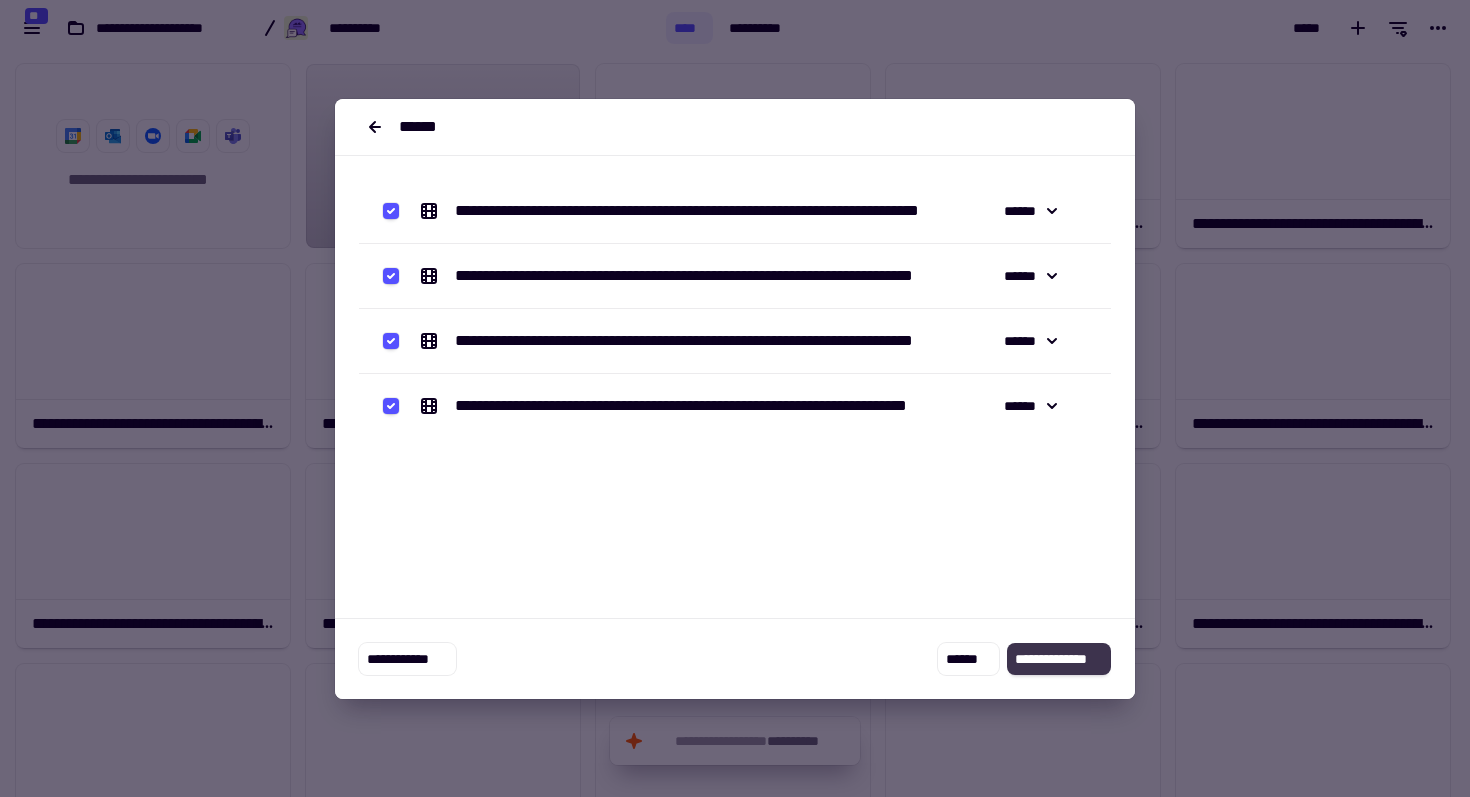 click on "**********" 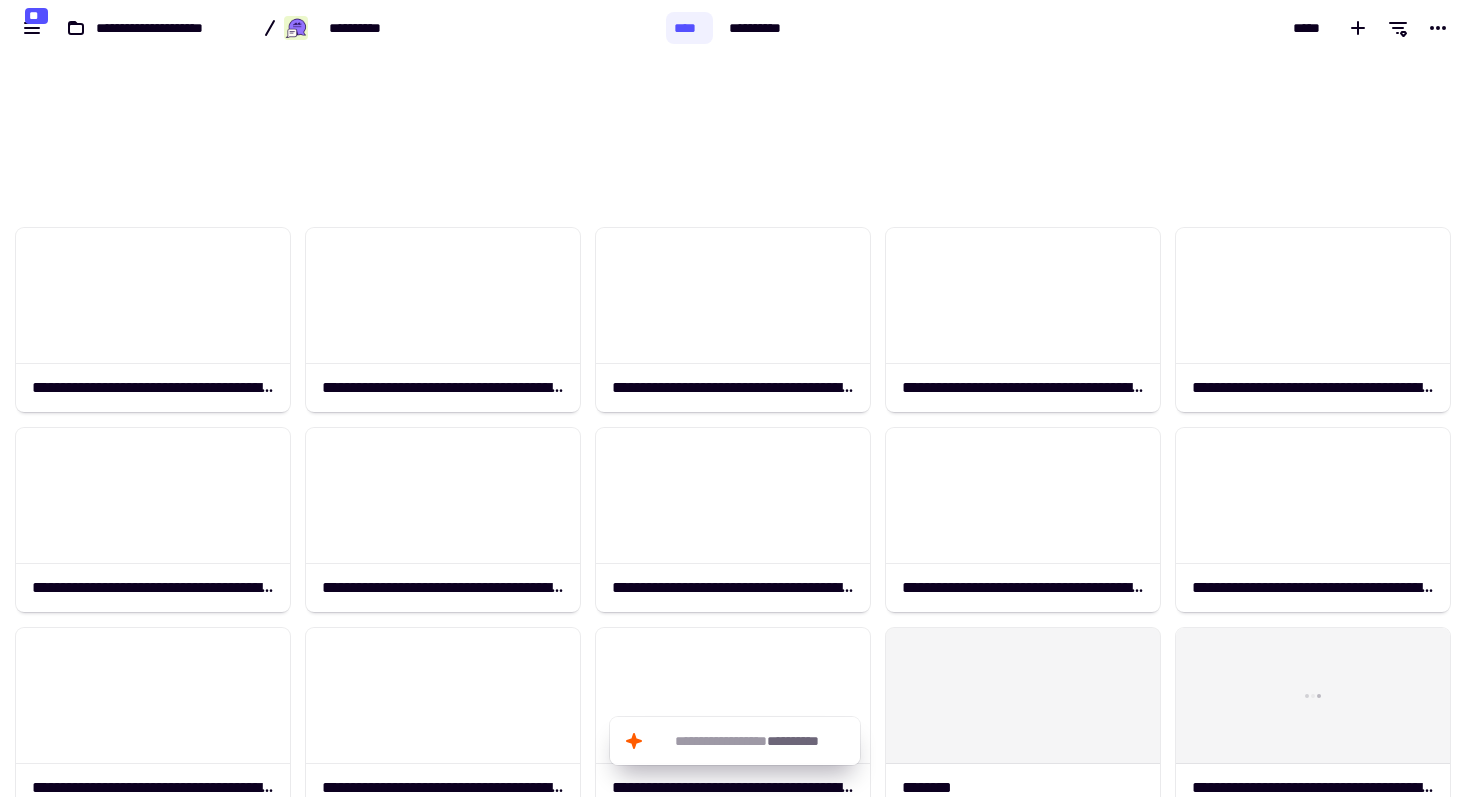 scroll, scrollTop: 793, scrollLeft: 0, axis: vertical 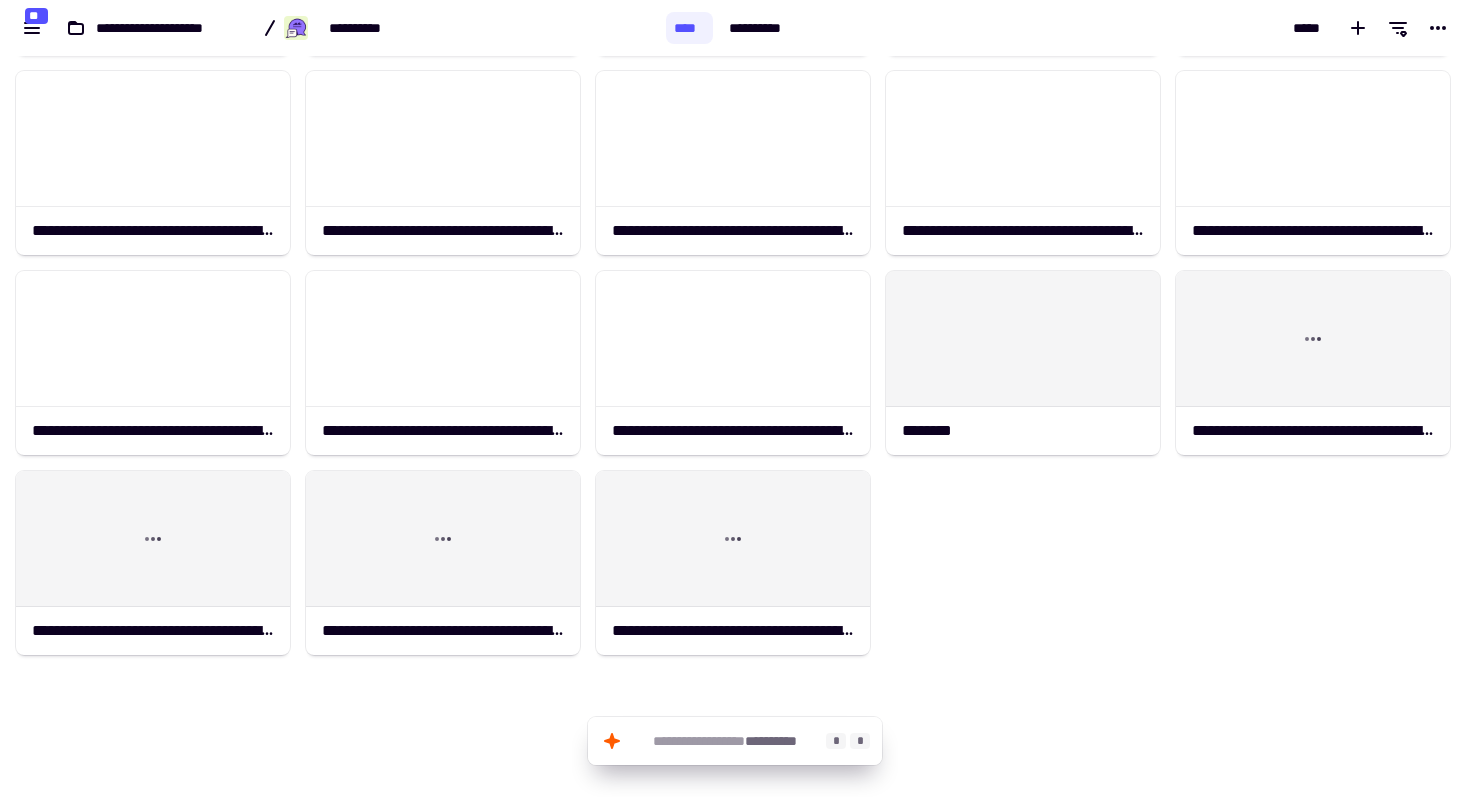 click on "**********" 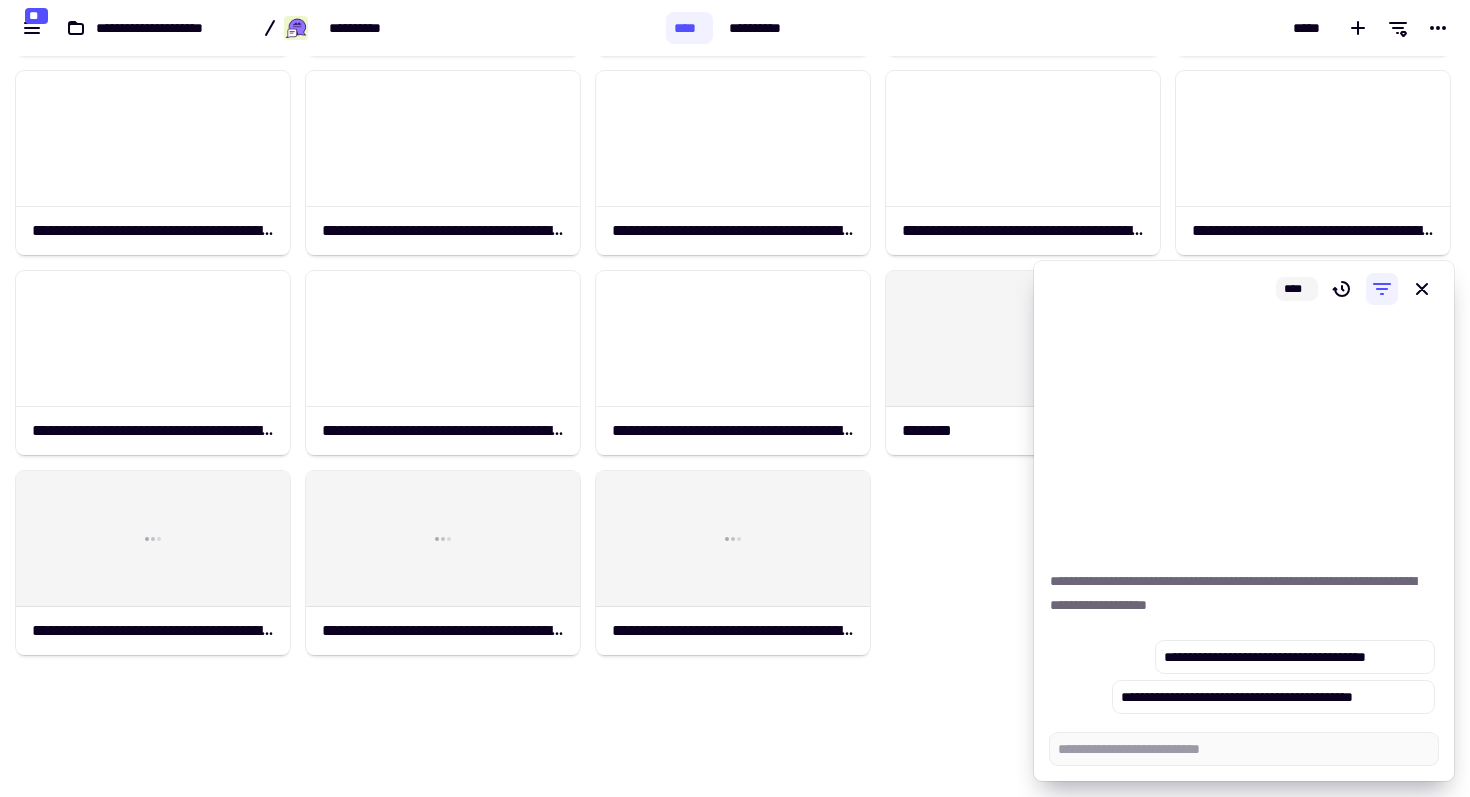 click on "**********" 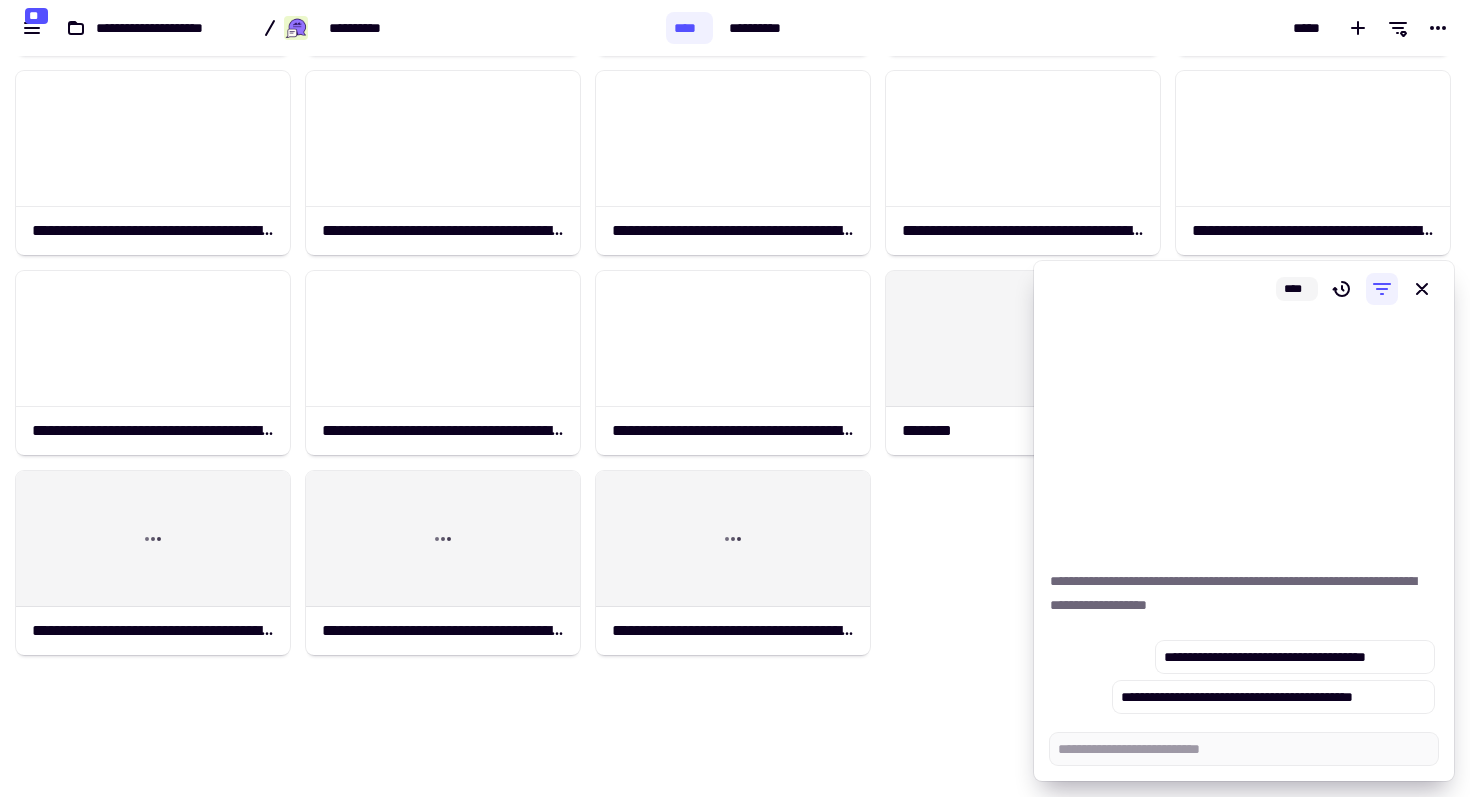 scroll, scrollTop: 0, scrollLeft: 0, axis: both 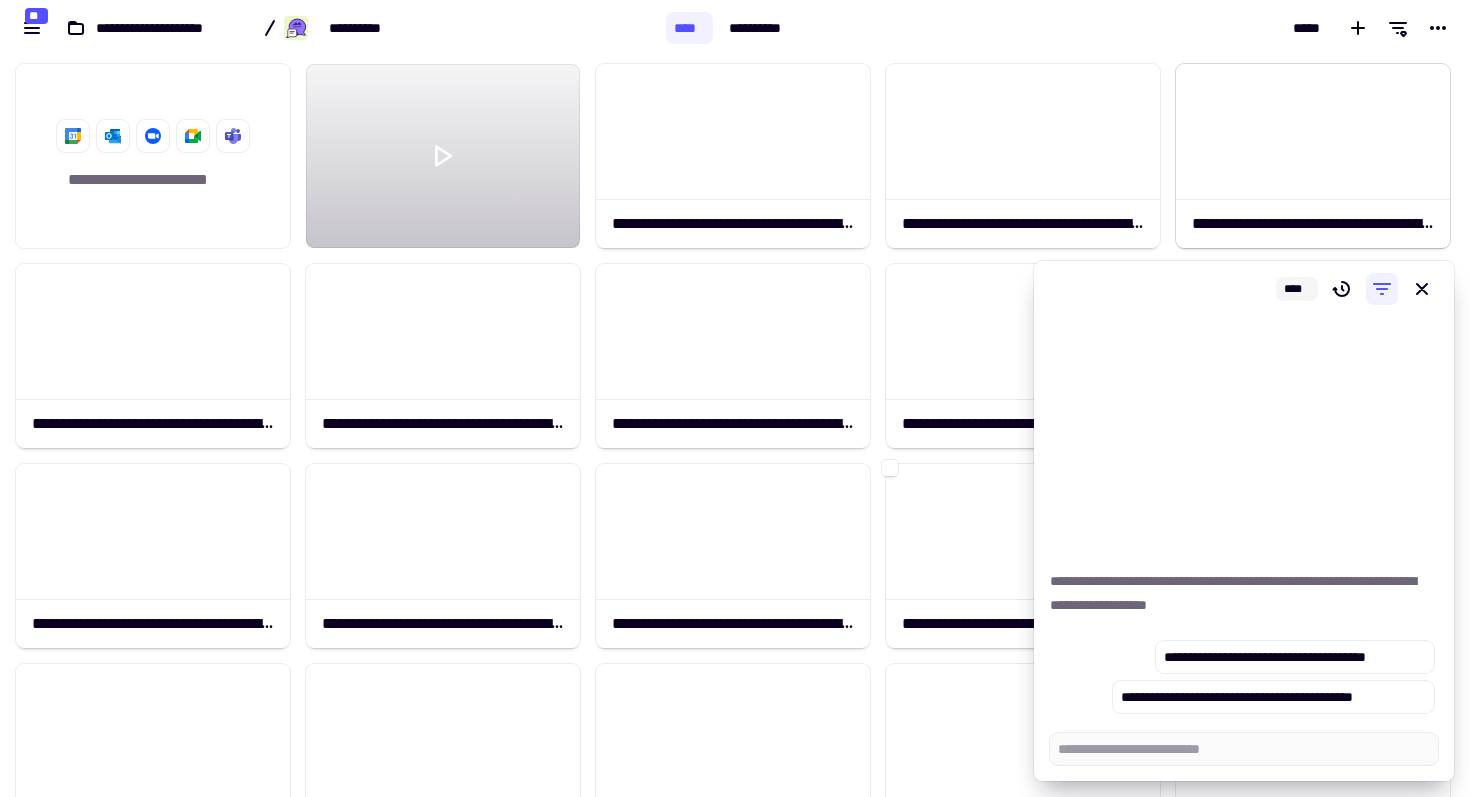 drag, startPoint x: 995, startPoint y: 592, endPoint x: 1333, endPoint y: 228, distance: 496.7293 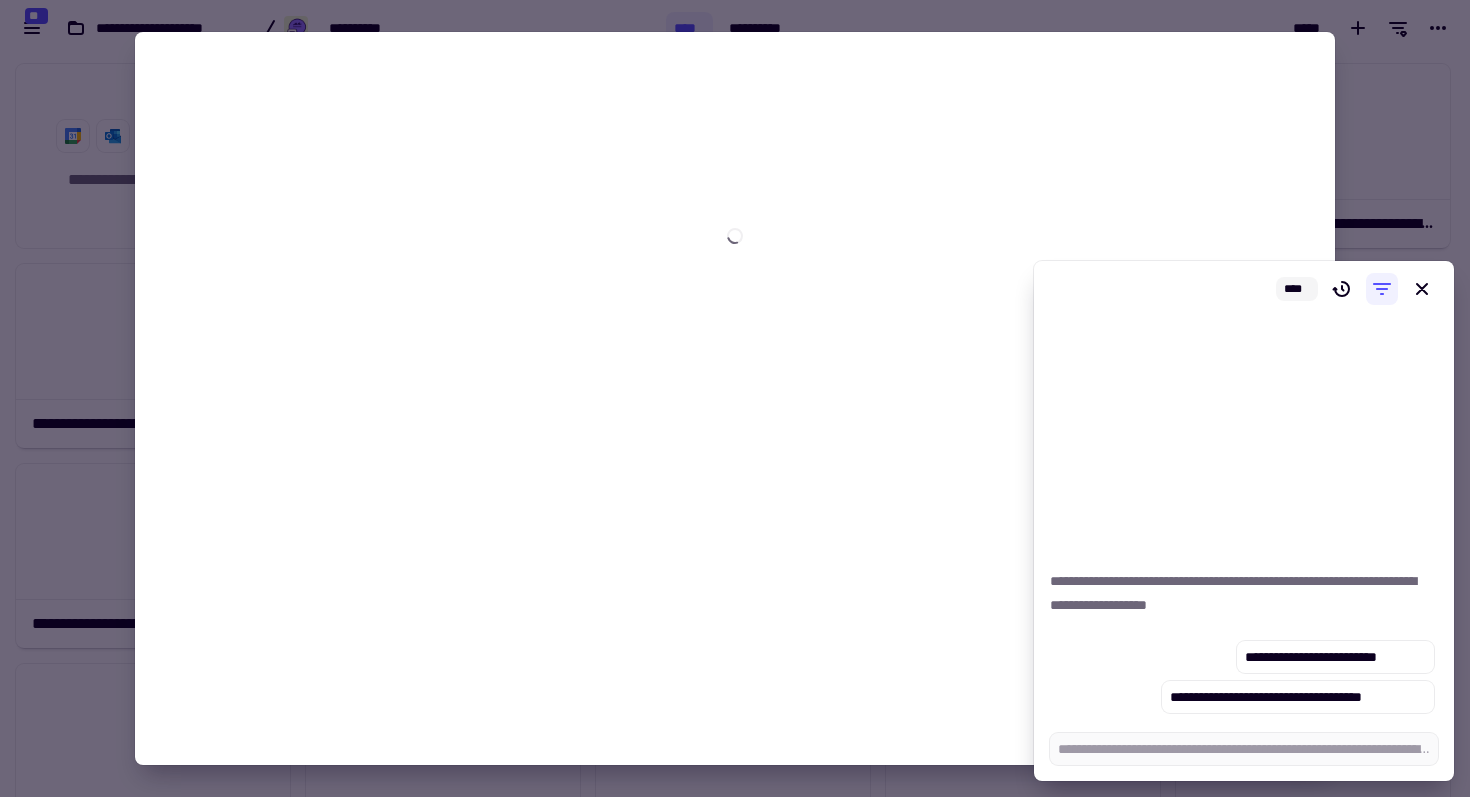 click at bounding box center [735, 398] 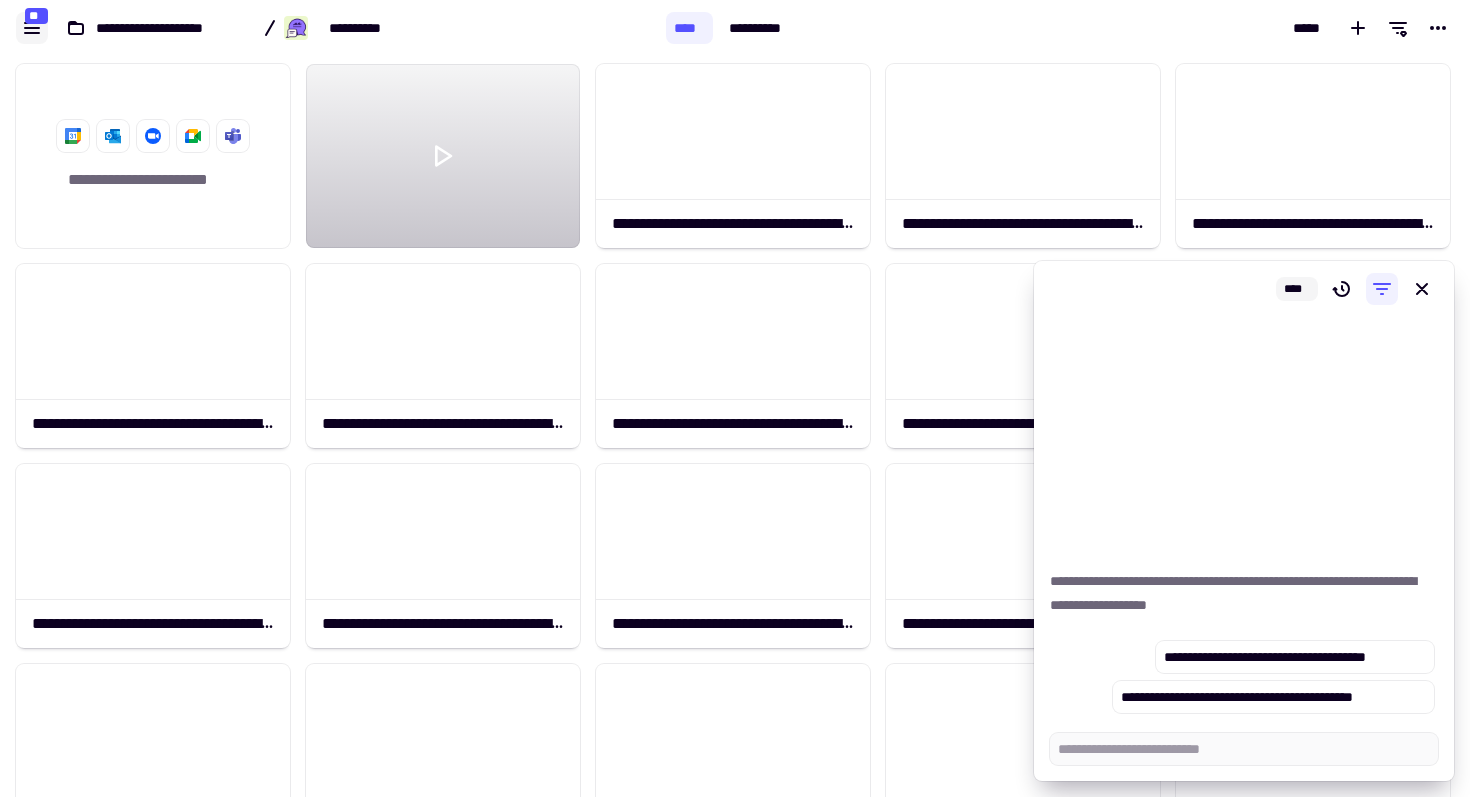 click 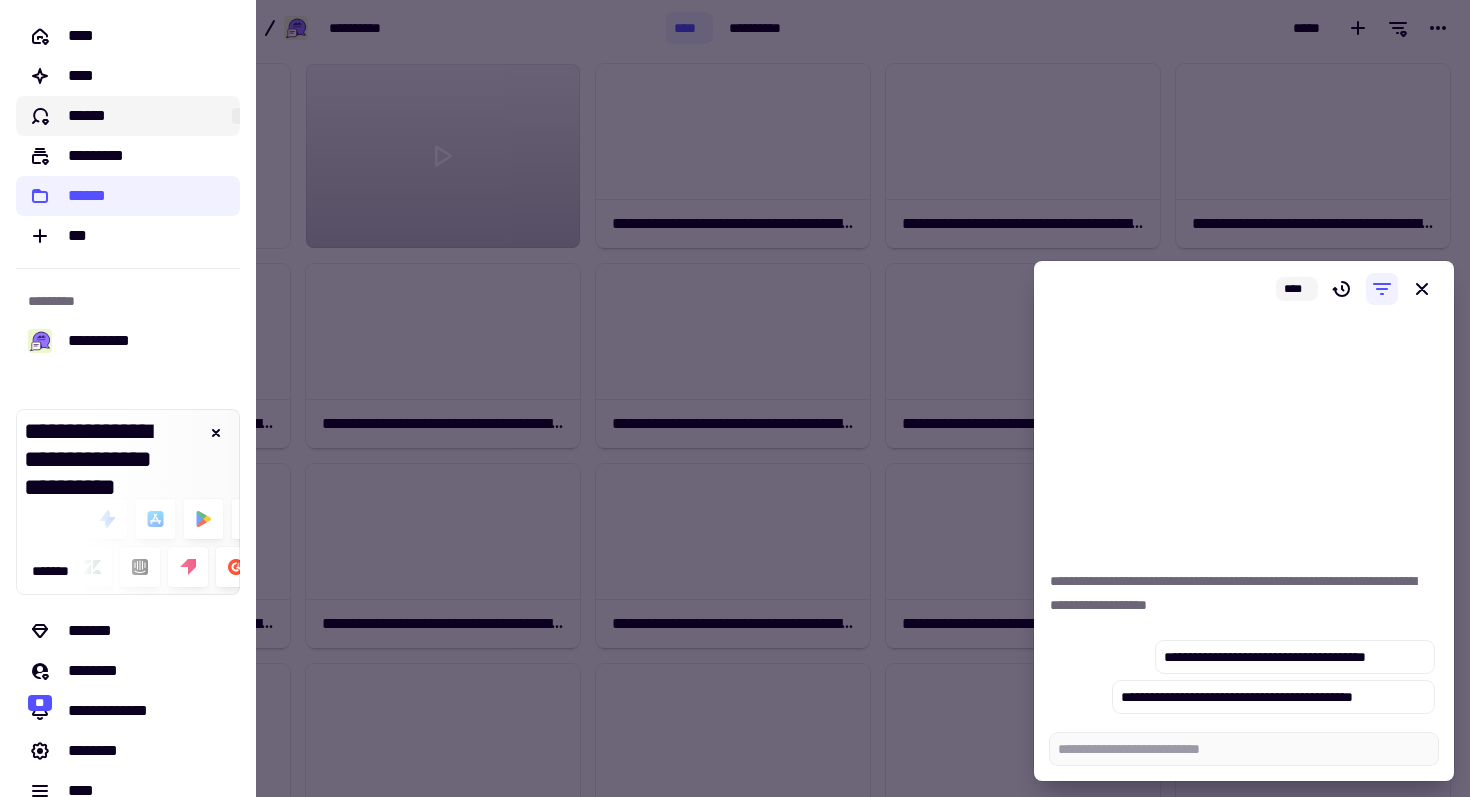 click on "******" 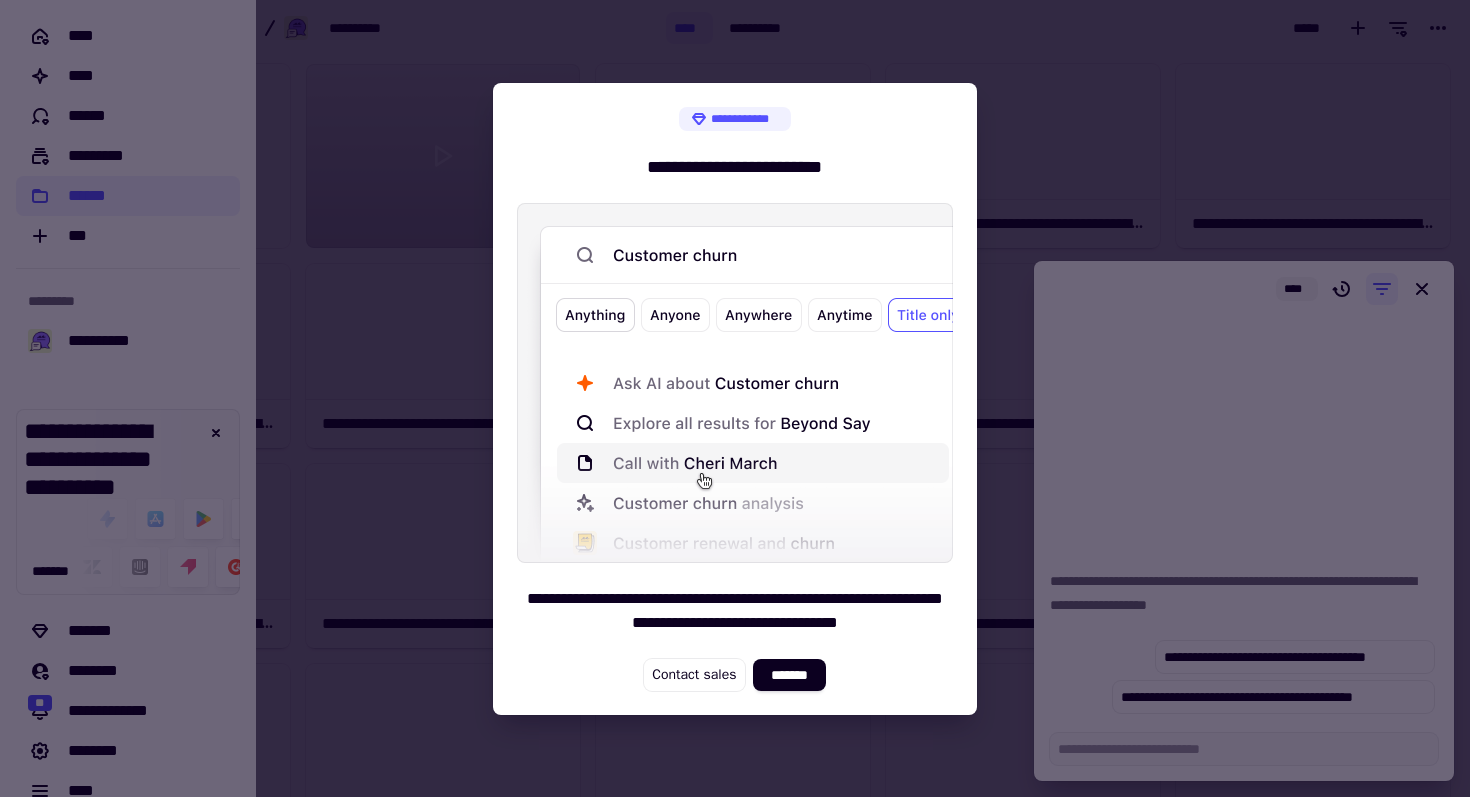 click at bounding box center [735, 398] 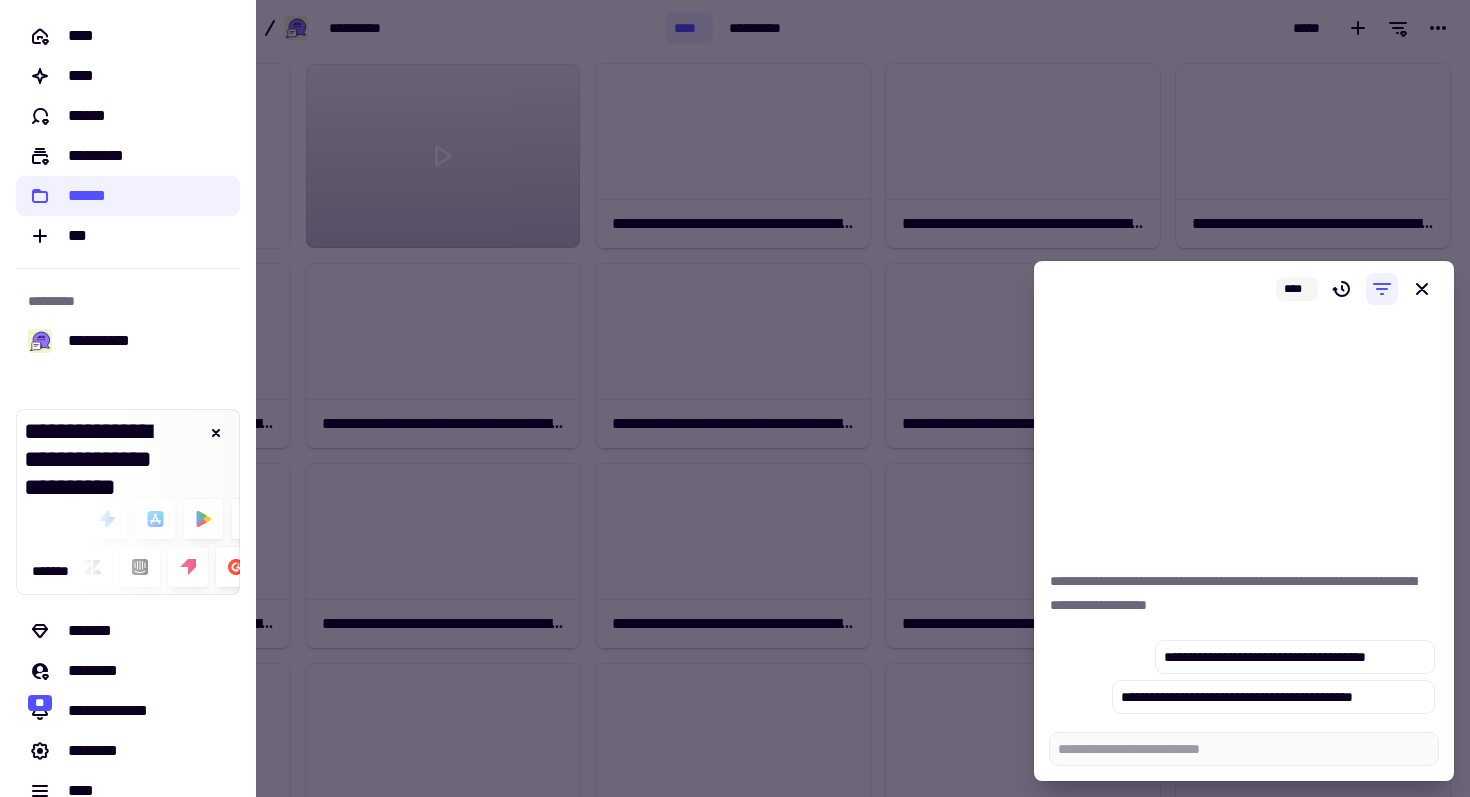 click at bounding box center [735, 398] 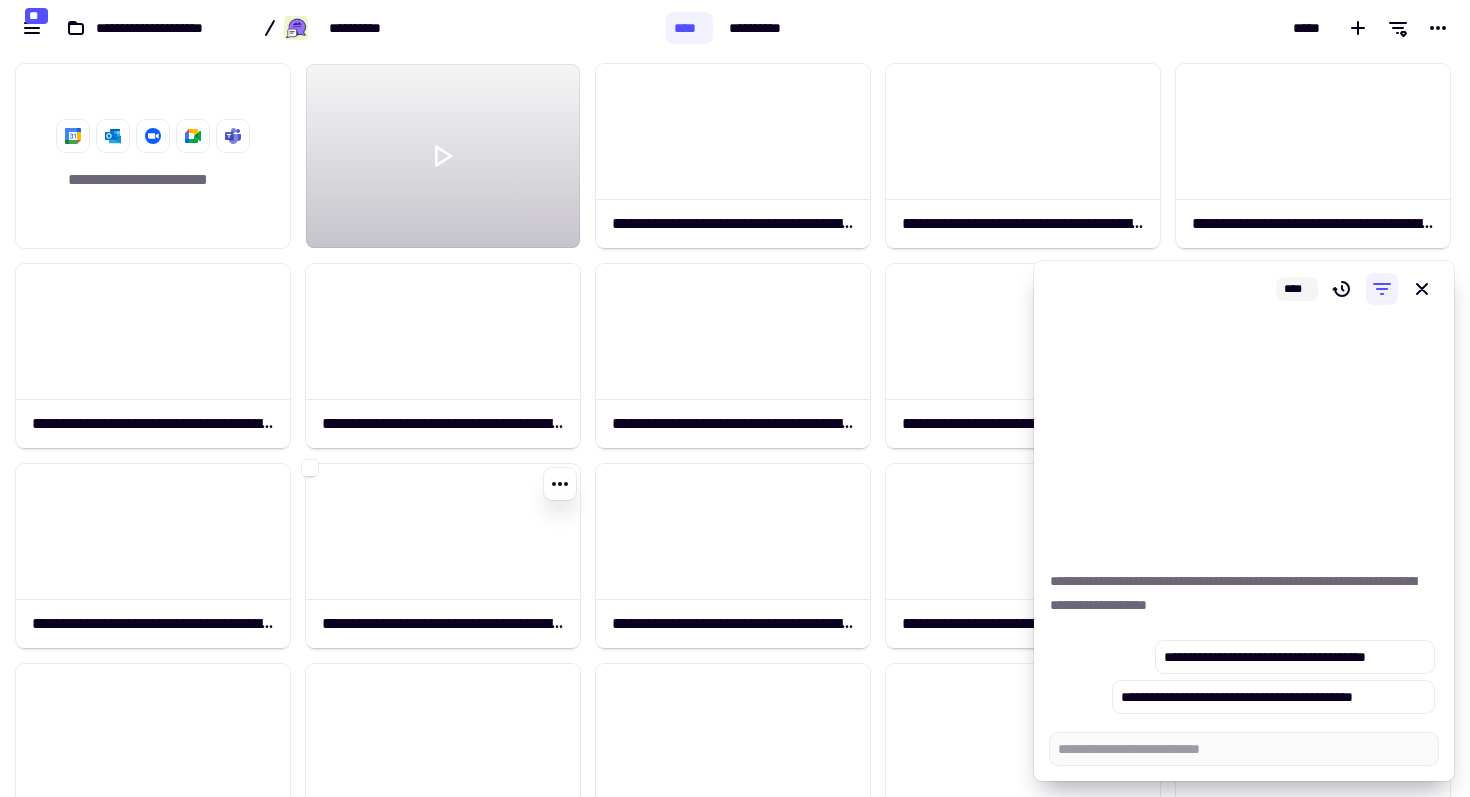 click 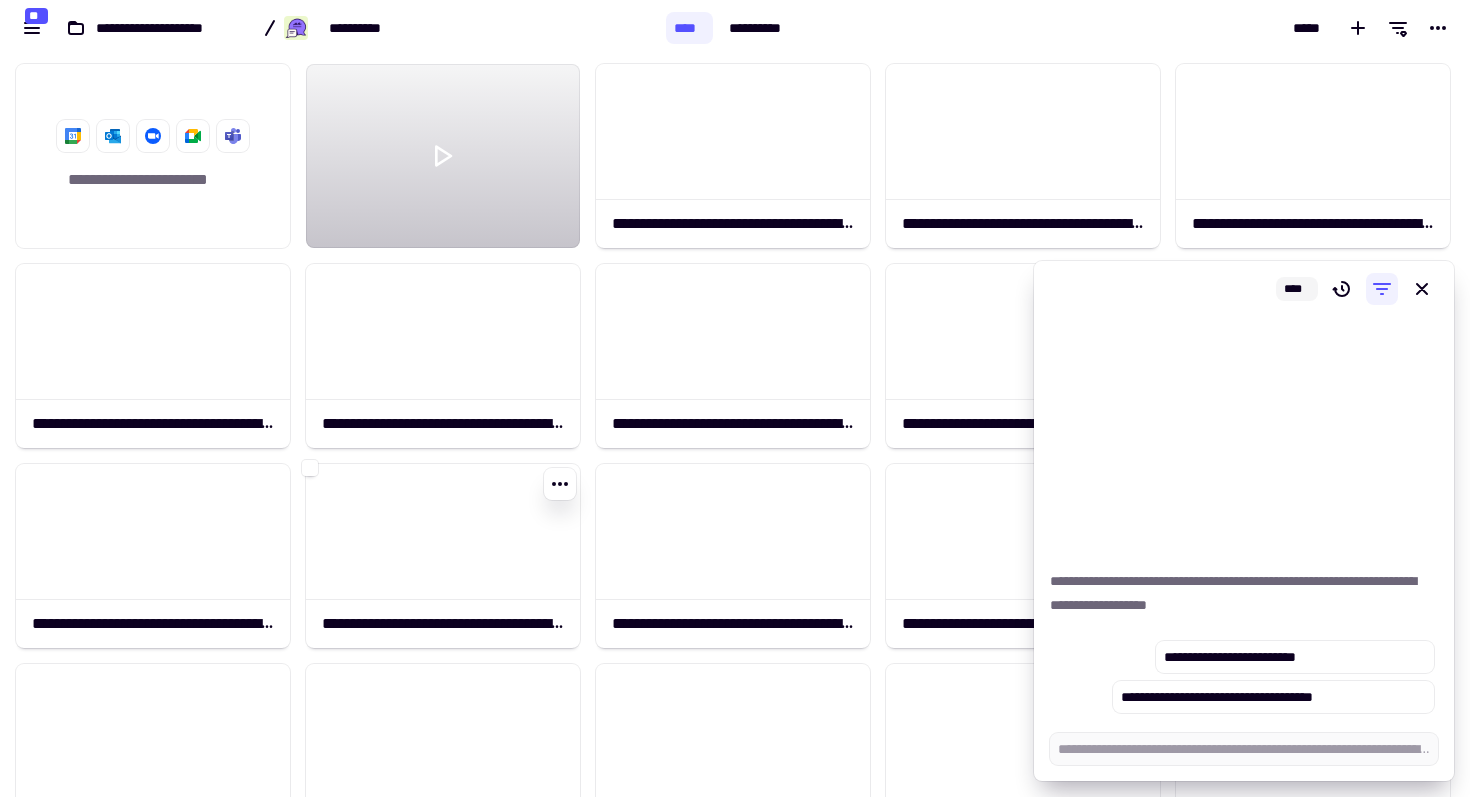 type on "*" 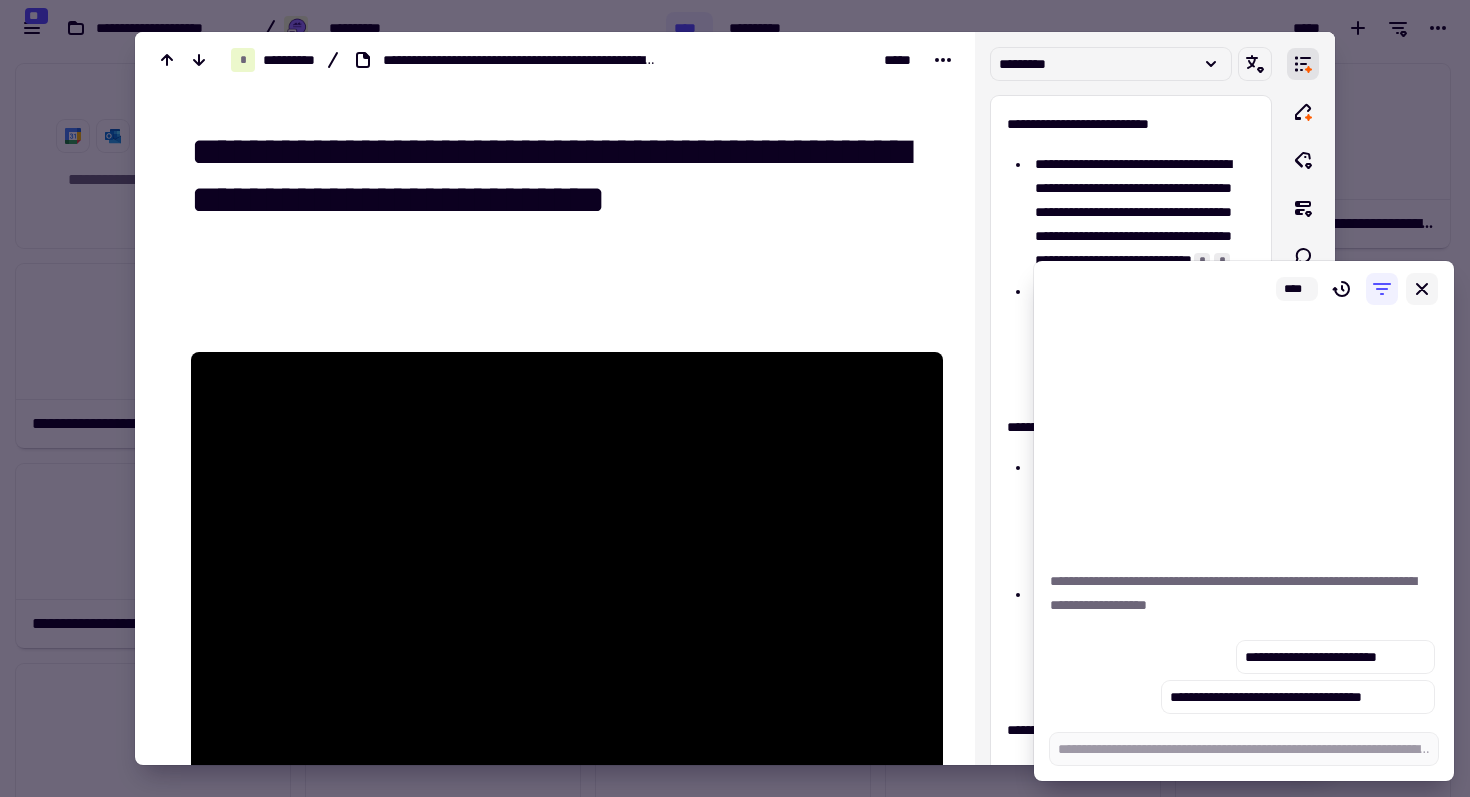 click 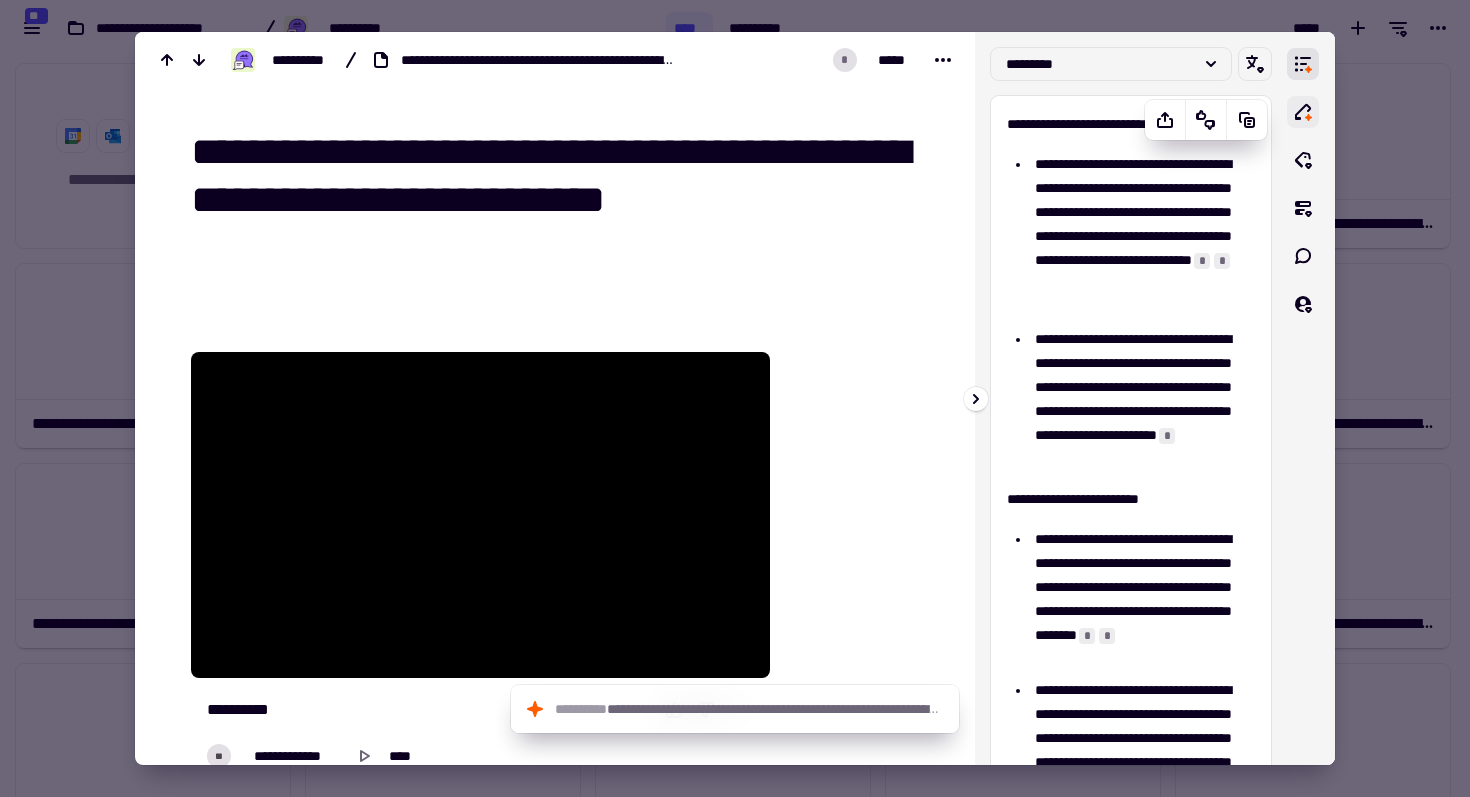 scroll, scrollTop: 447, scrollLeft: 0, axis: vertical 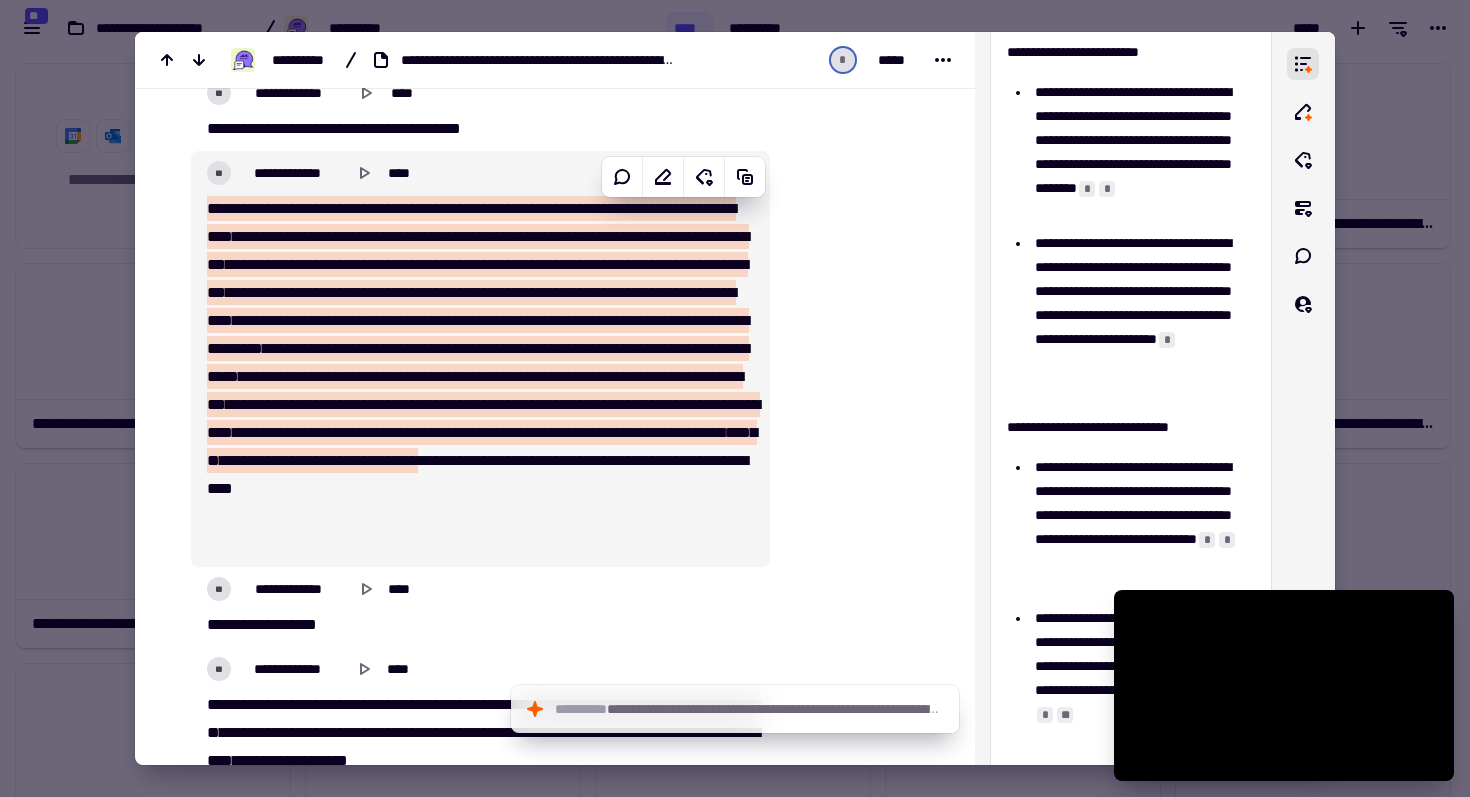 click on "******" at bounding box center [665, 376] 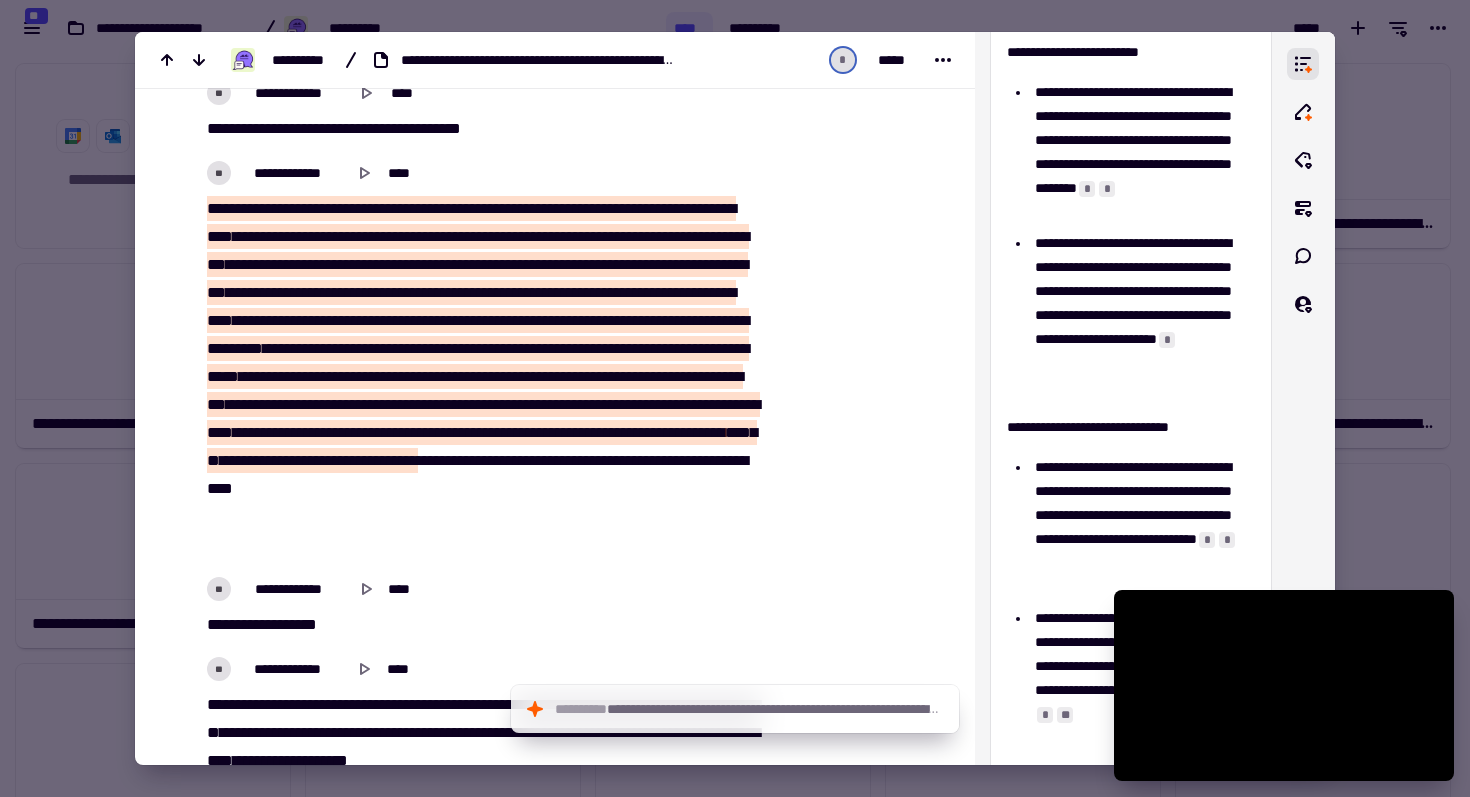 scroll, scrollTop: 1094, scrollLeft: 0, axis: vertical 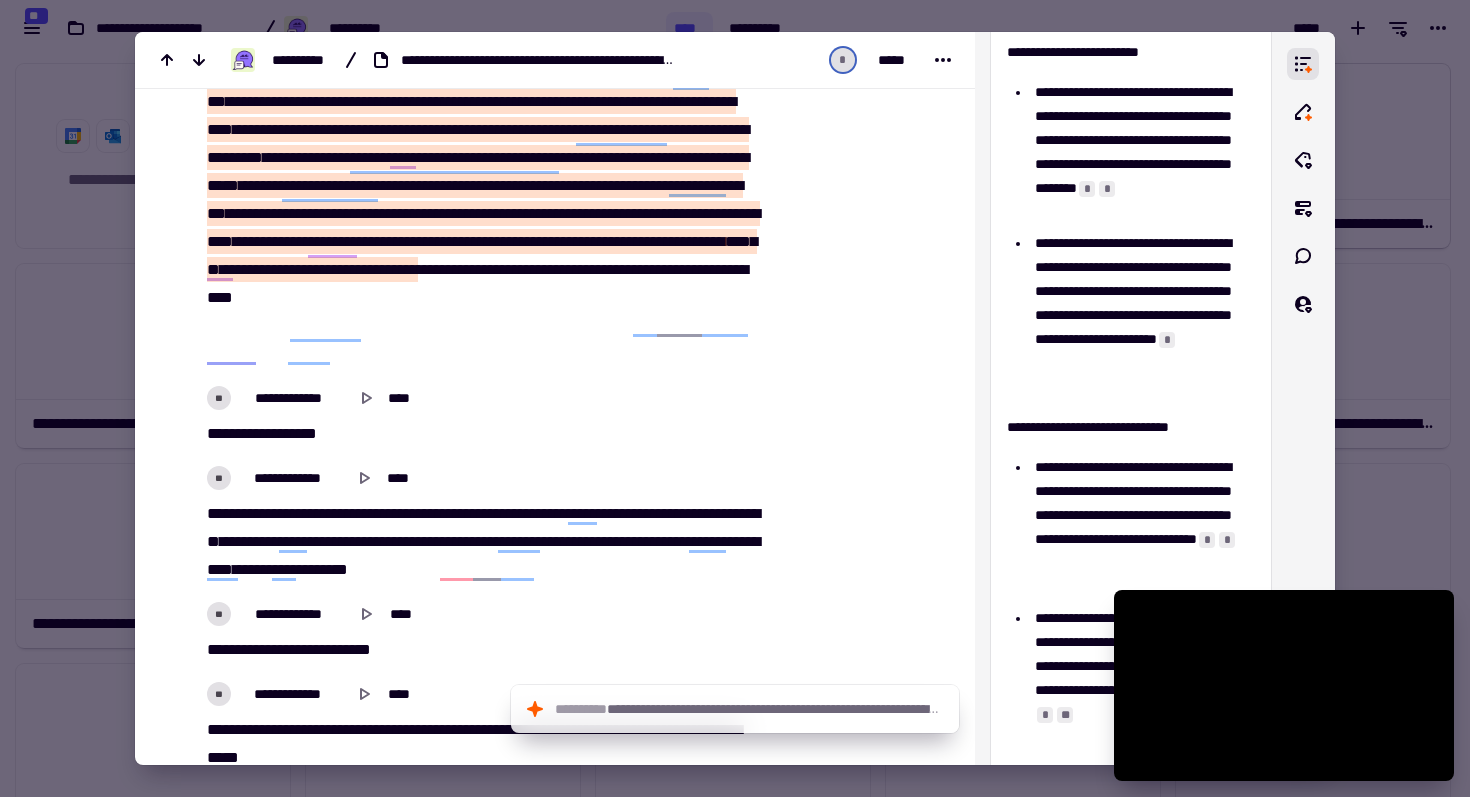 click at bounding box center (735, 398) 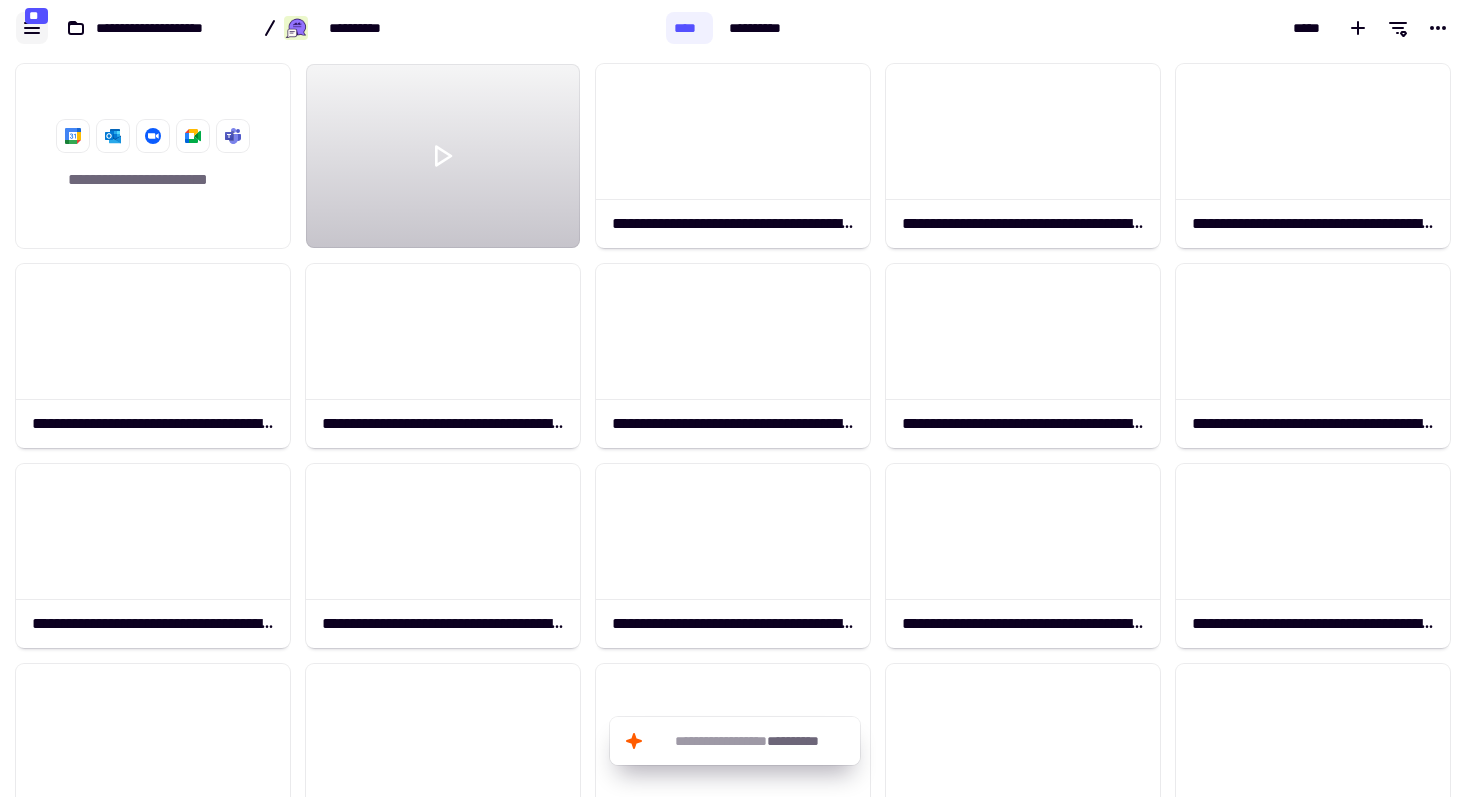 click 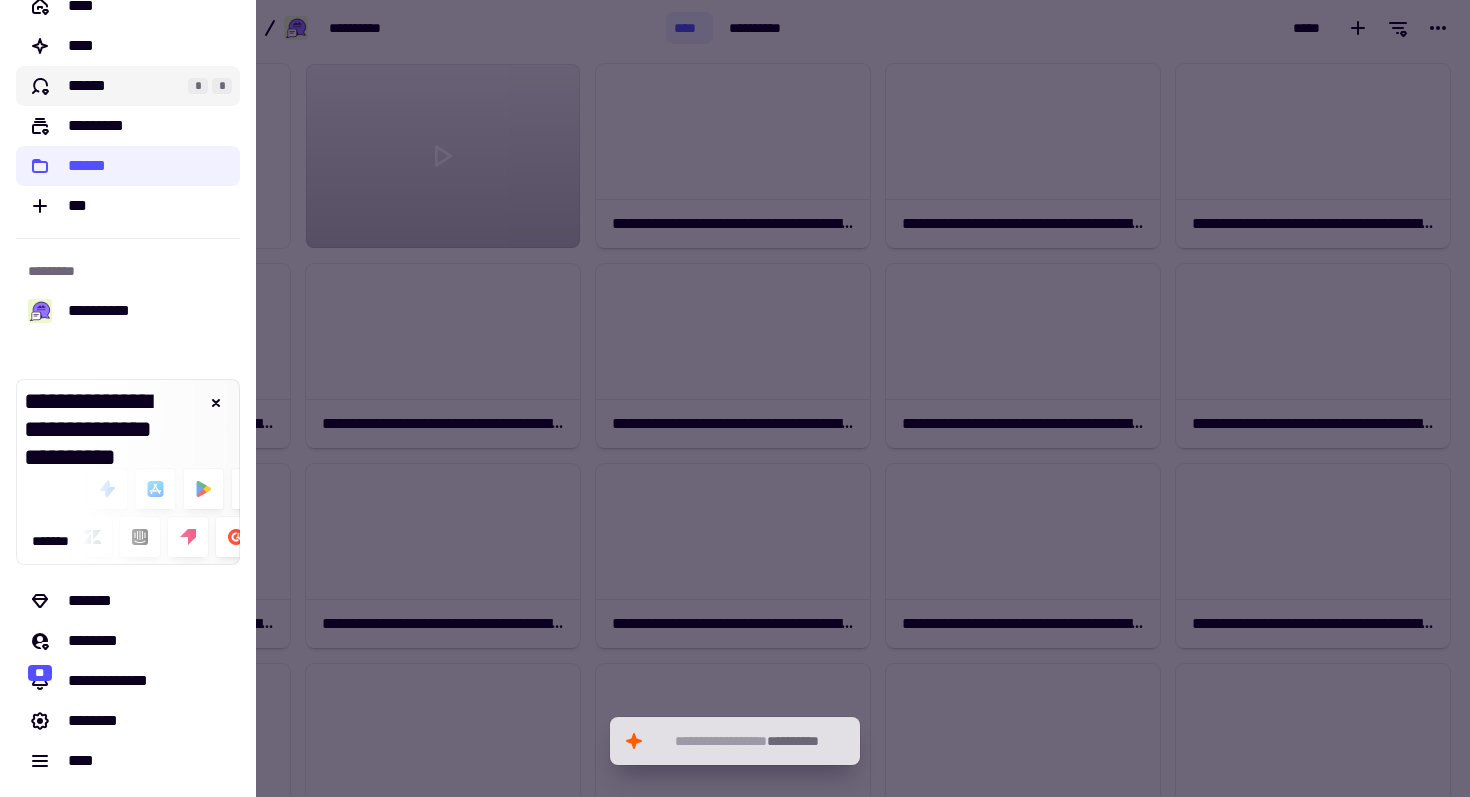 scroll, scrollTop: 0, scrollLeft: 0, axis: both 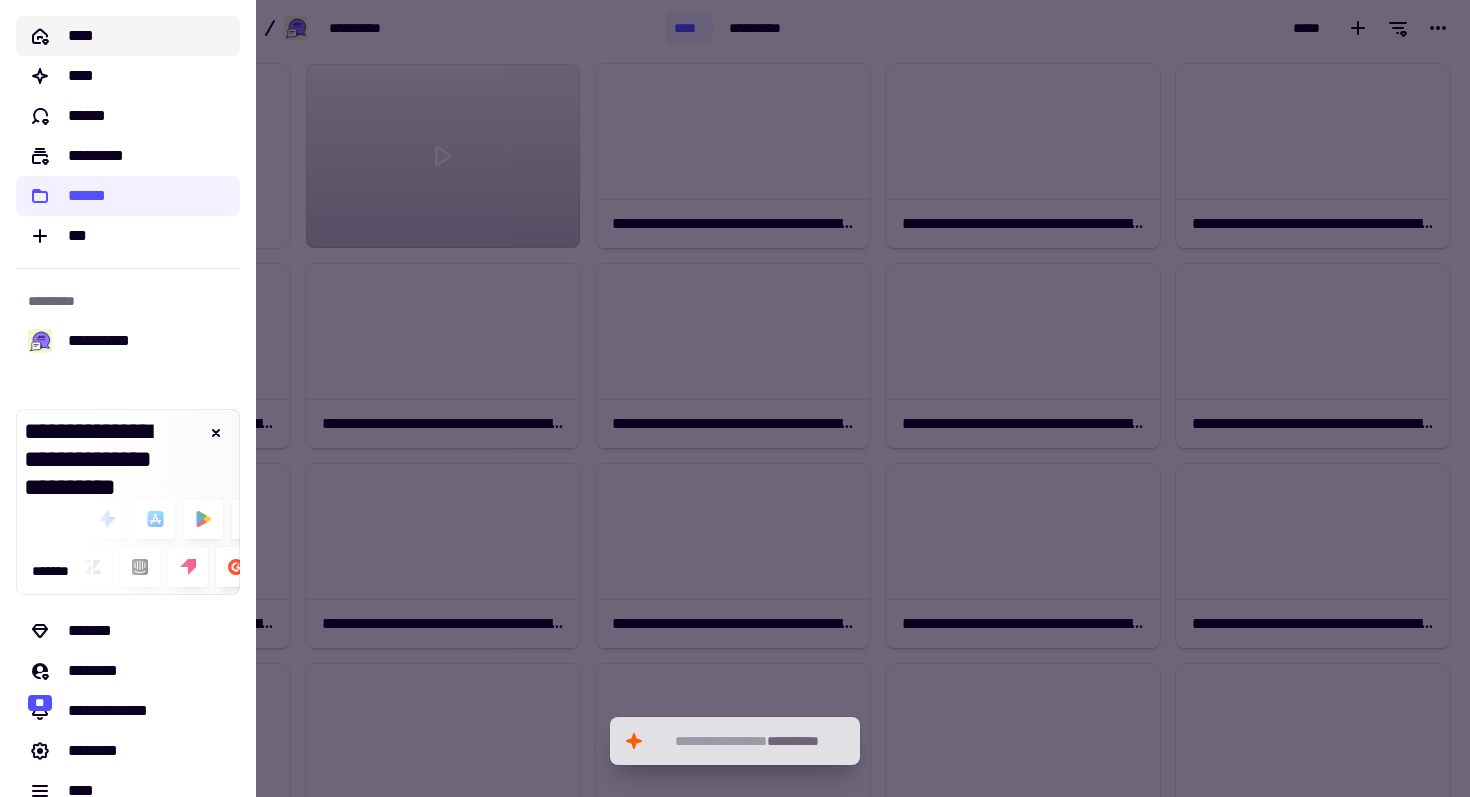 click on "****" 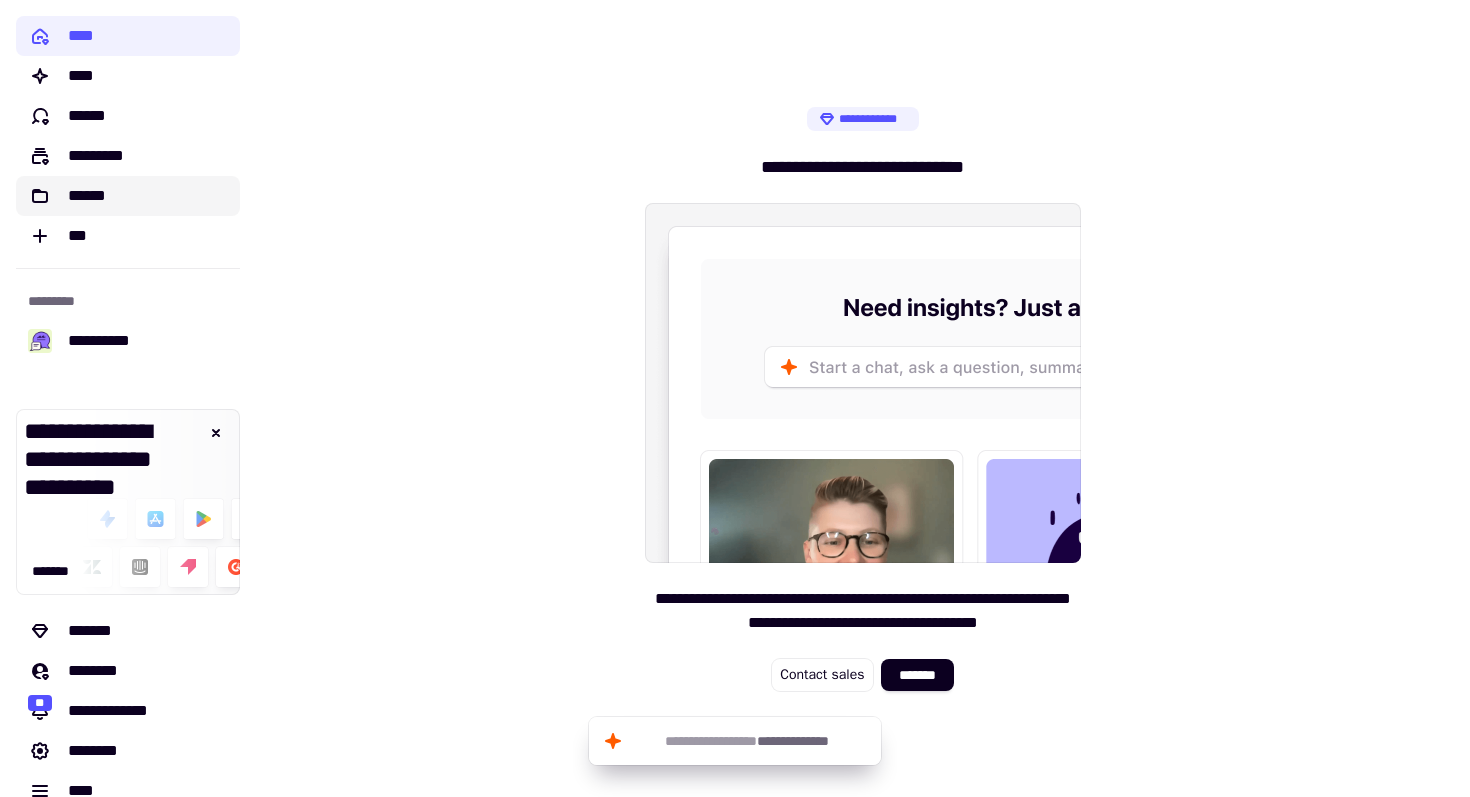 click on "******" 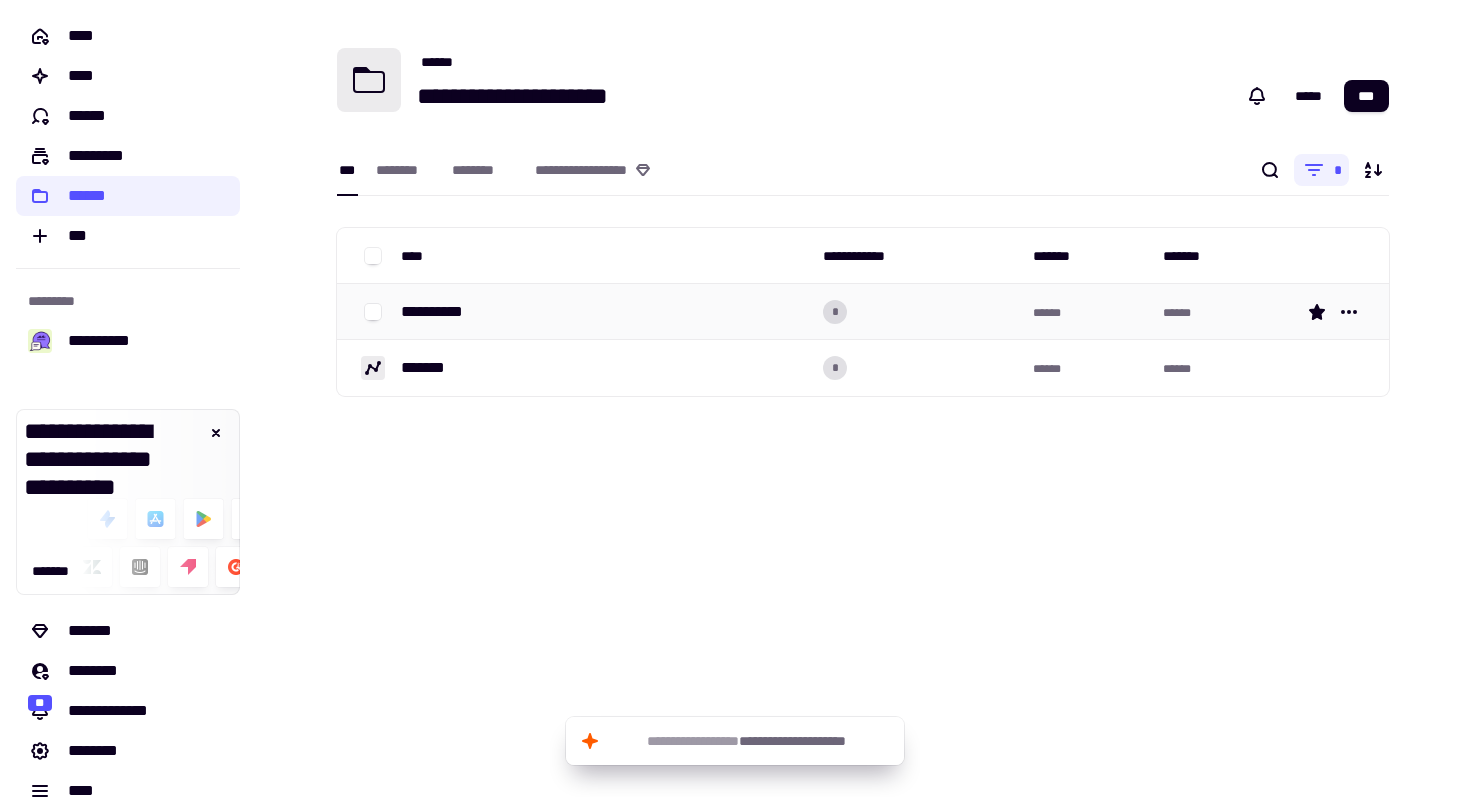 click on "**********" at bounding box center [440, 312] 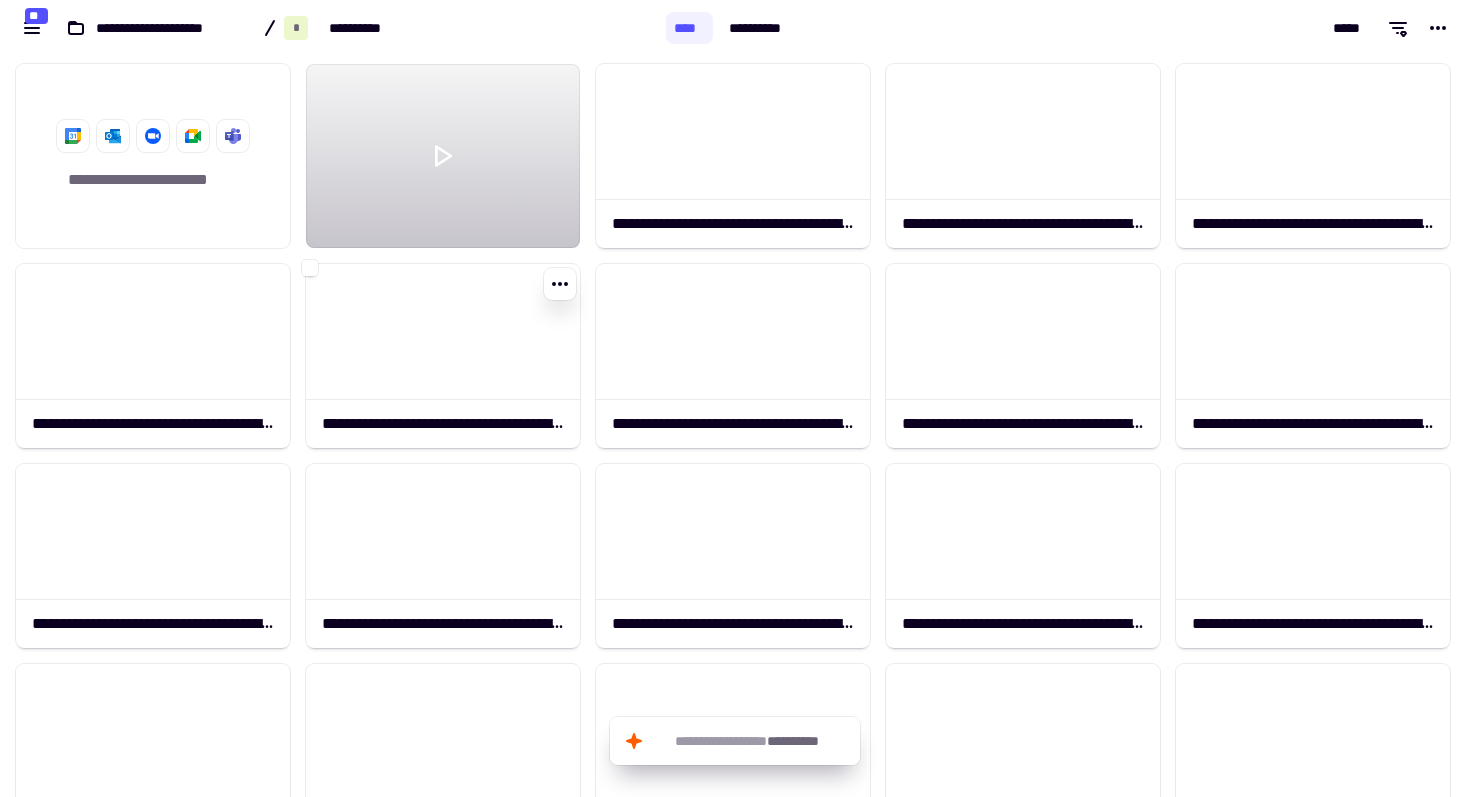 scroll, scrollTop: 1, scrollLeft: 1, axis: both 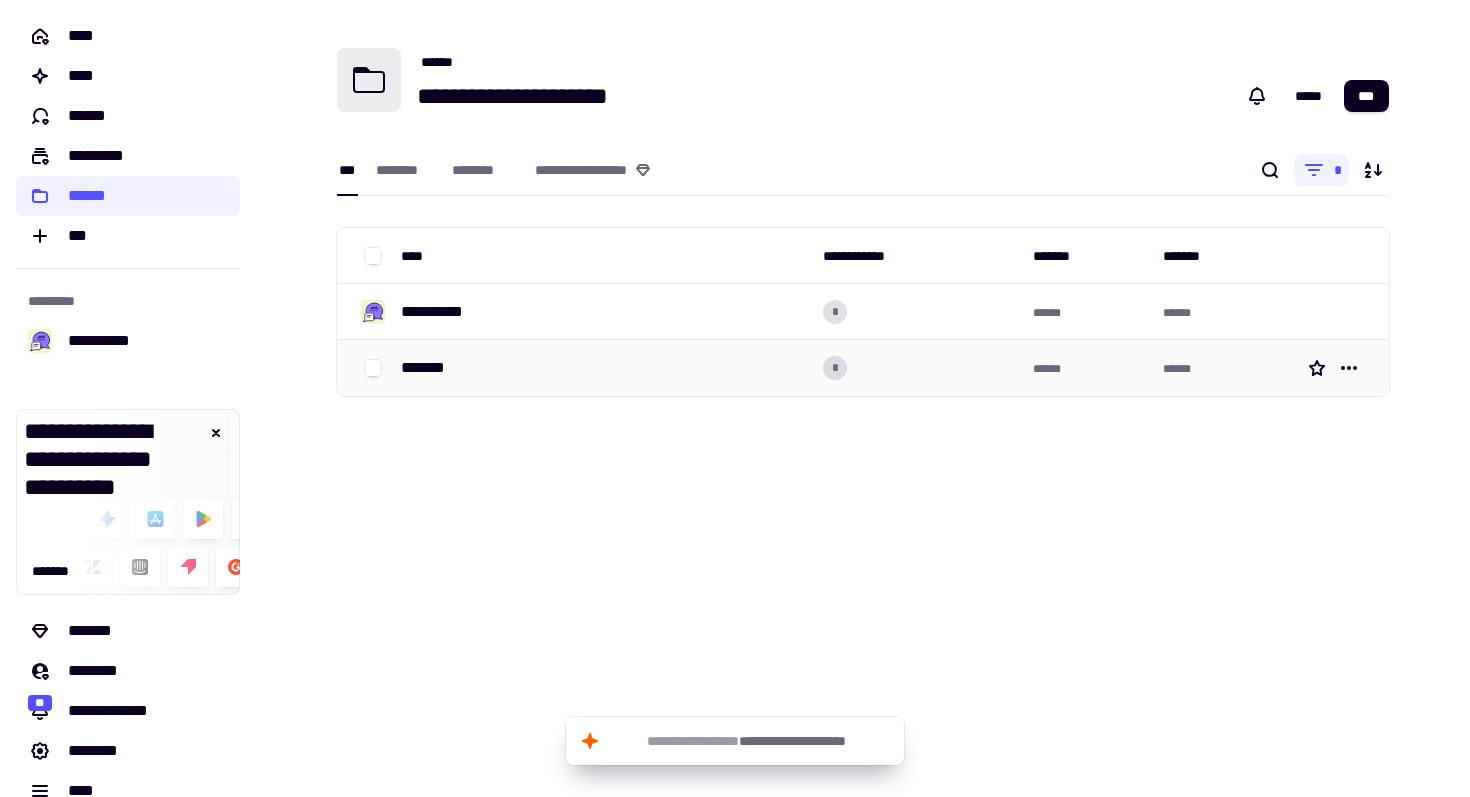 click on "*******" at bounding box center (604, 368) 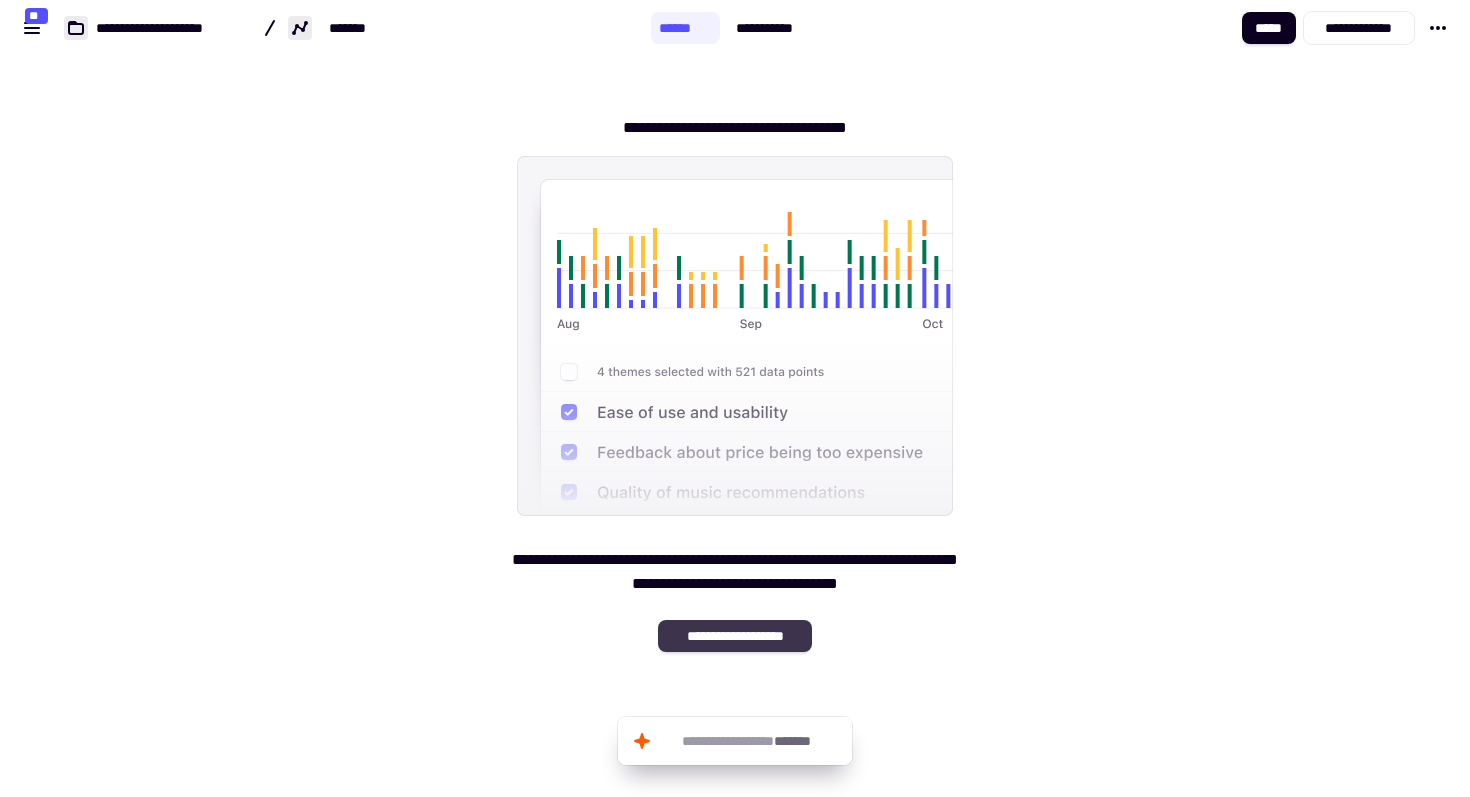 click on "**********" 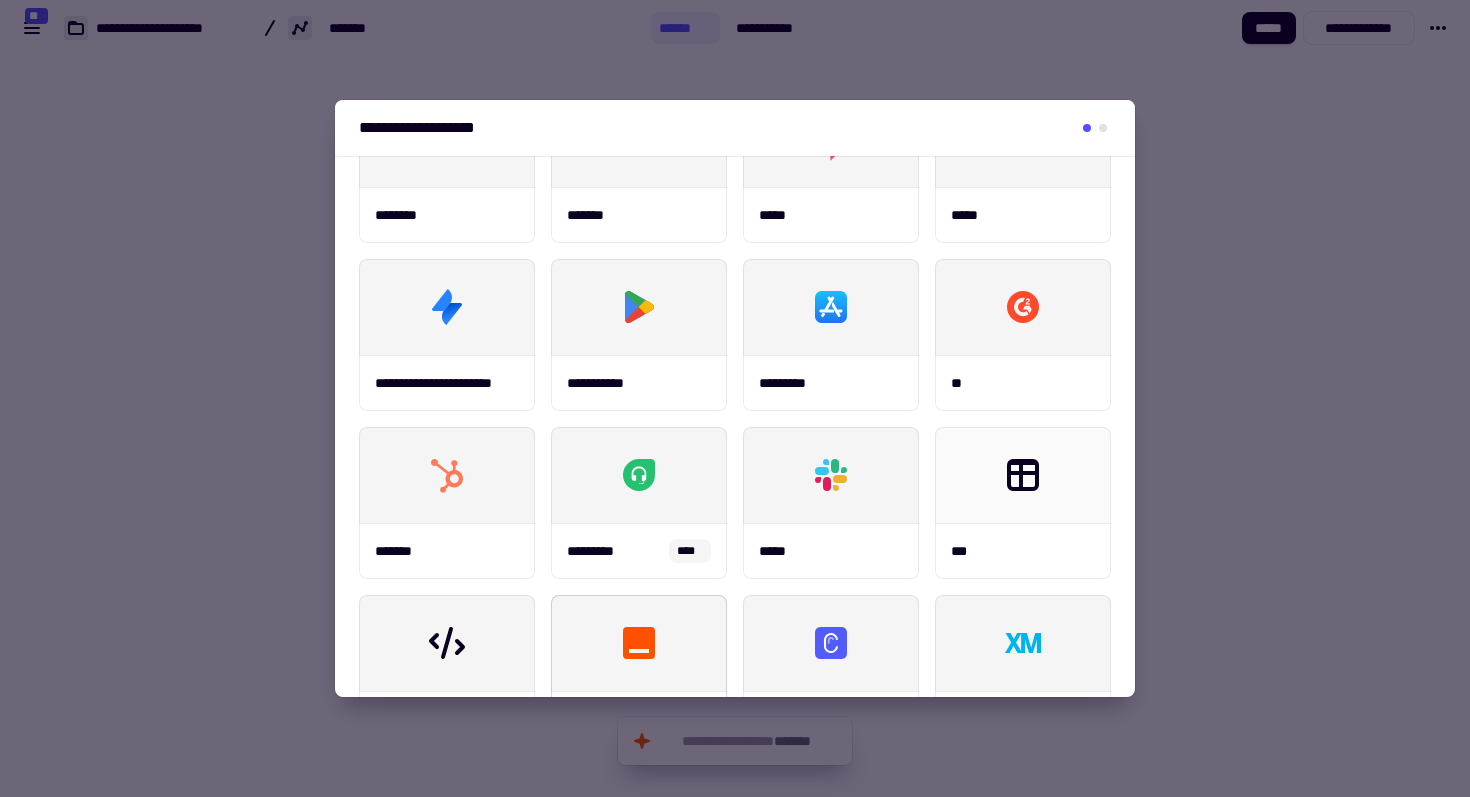 scroll, scrollTop: 0, scrollLeft: 0, axis: both 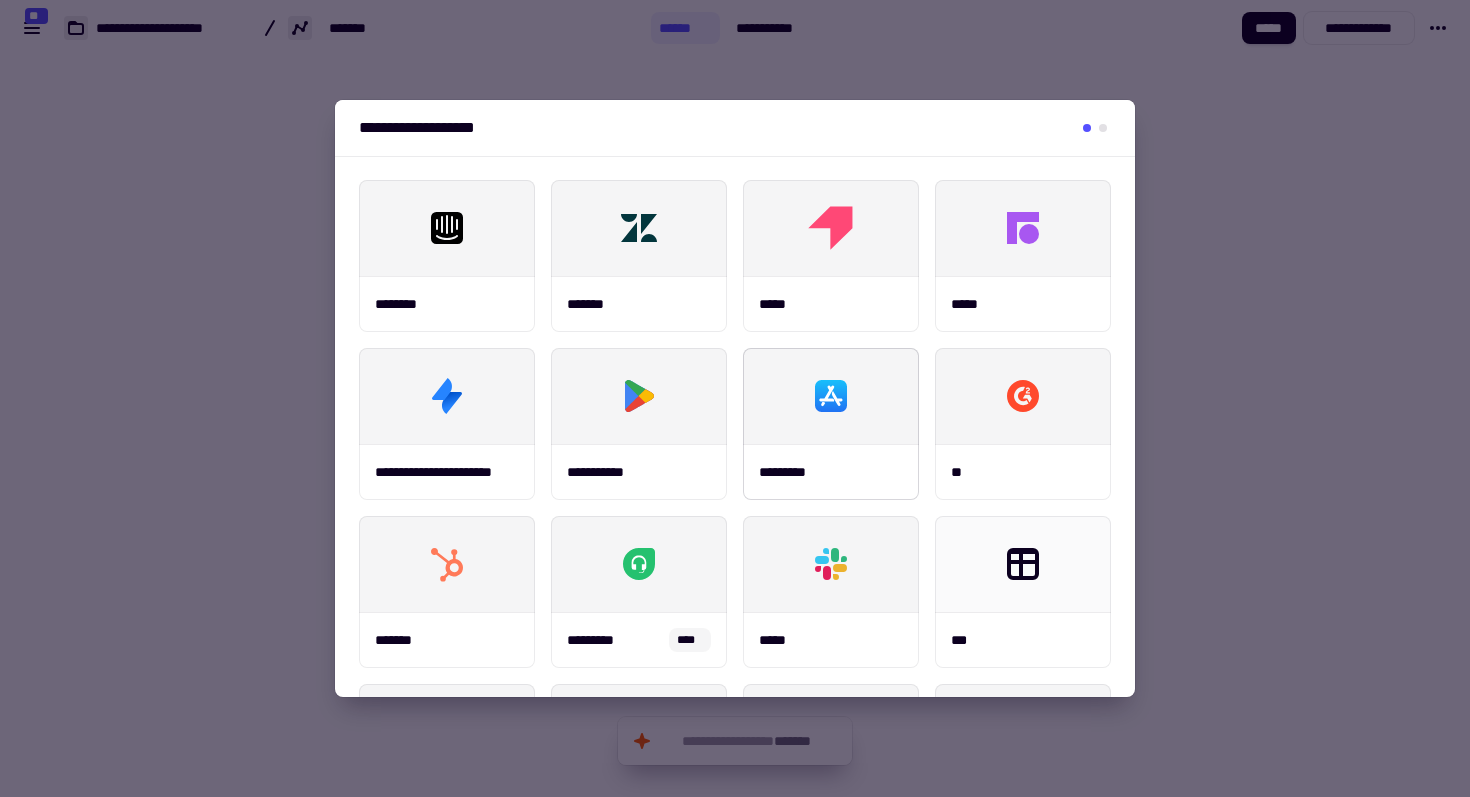 click at bounding box center (831, 396) 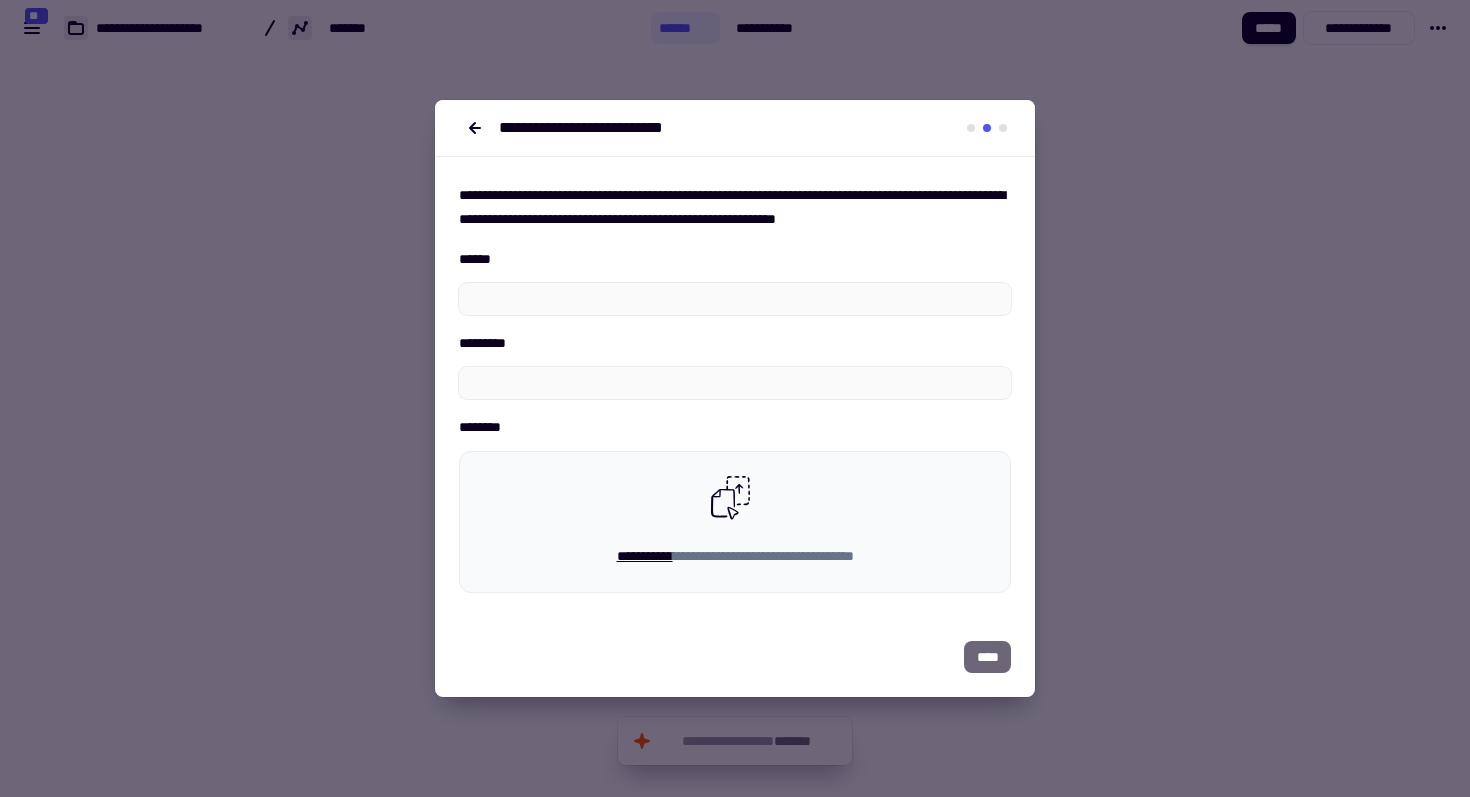 scroll, scrollTop: 0, scrollLeft: 0, axis: both 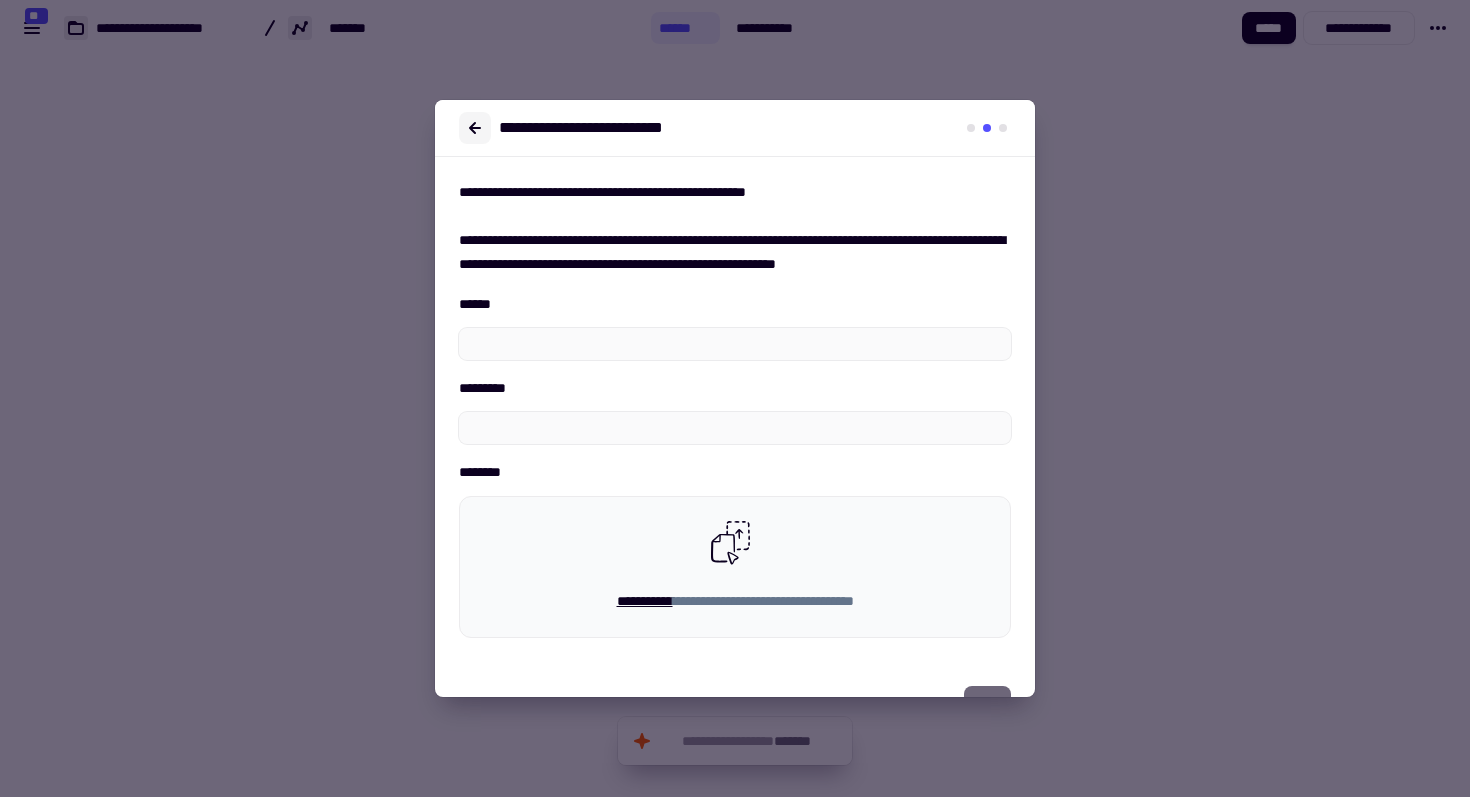 click 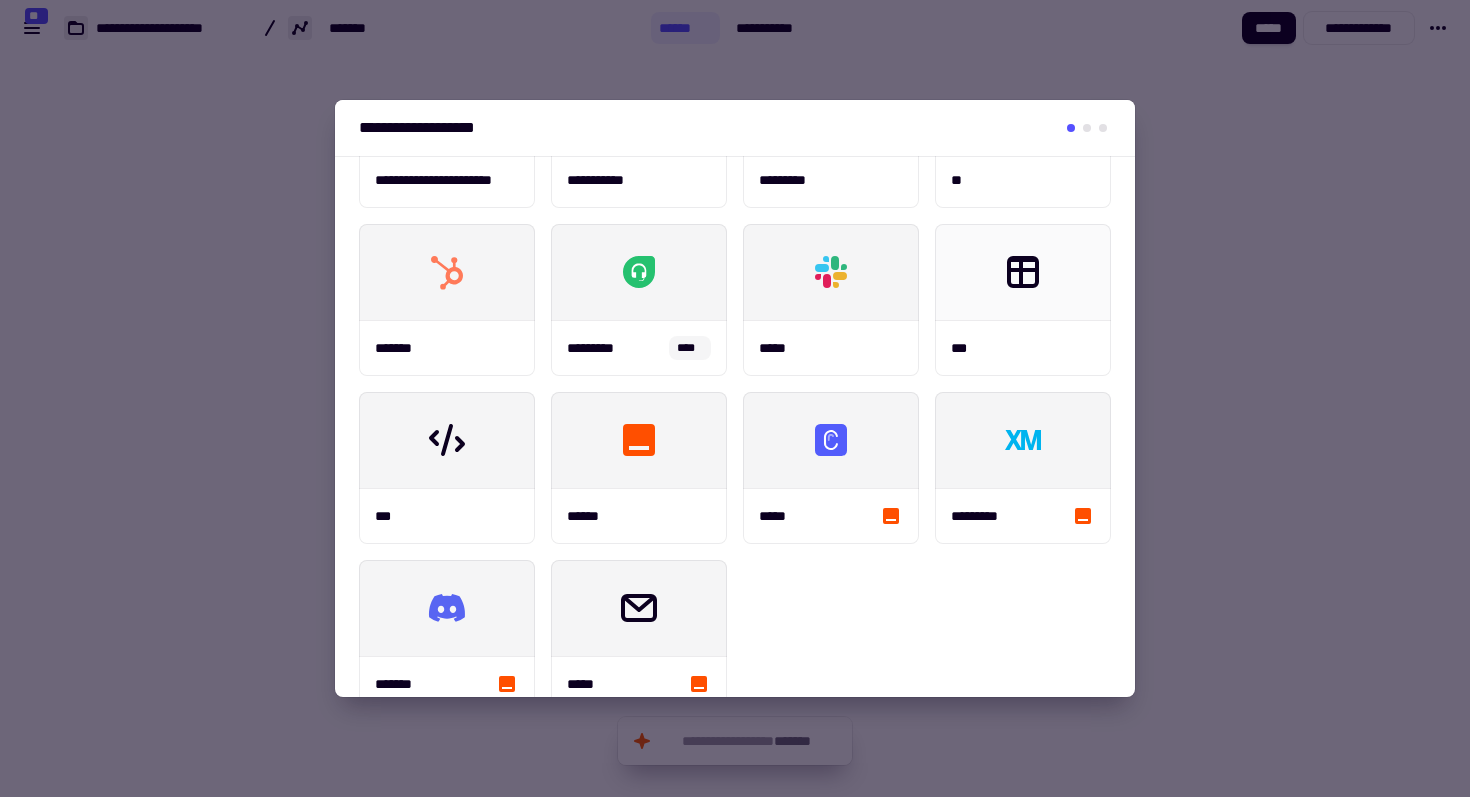 scroll, scrollTop: 331, scrollLeft: 0, axis: vertical 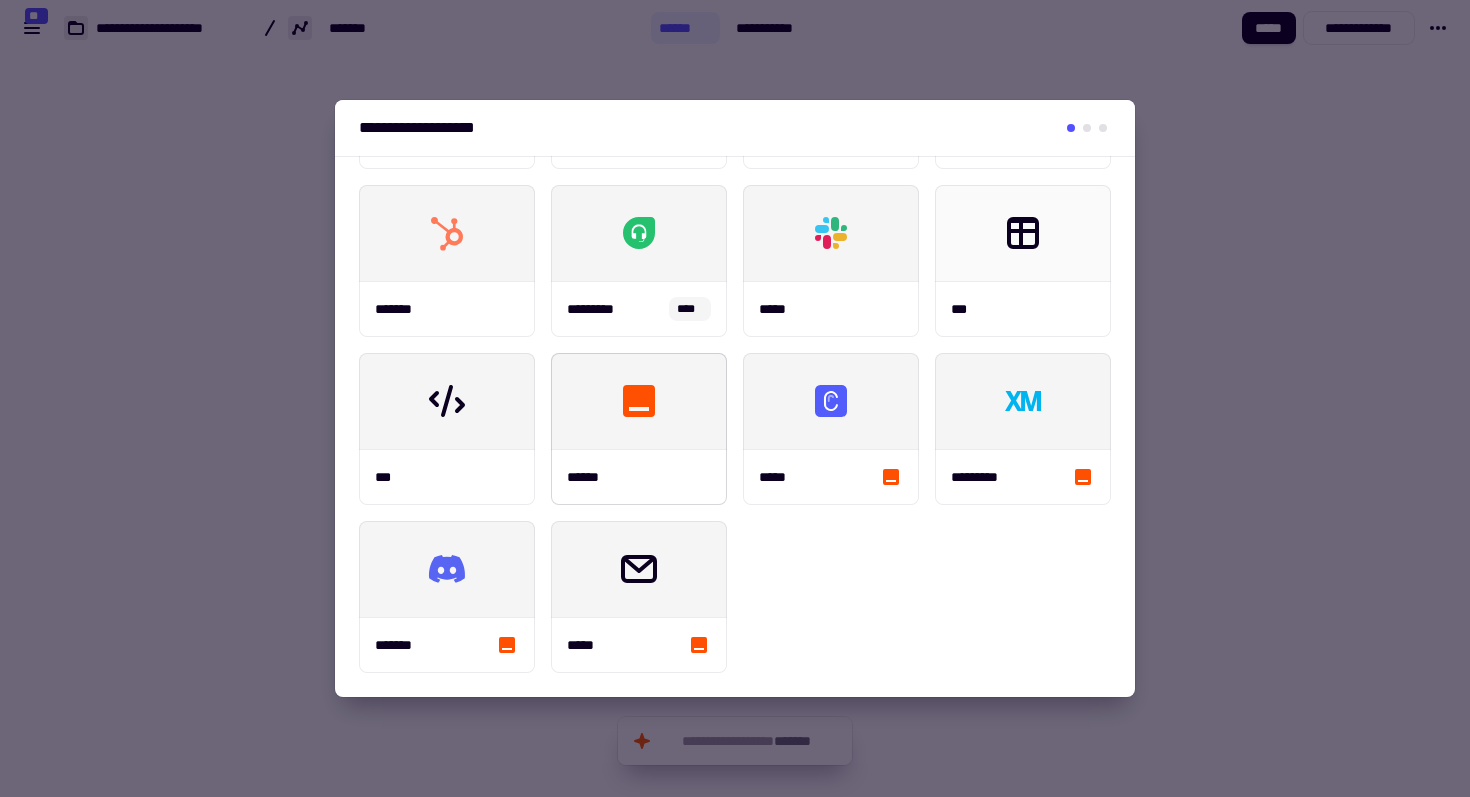 click at bounding box center (639, 401) 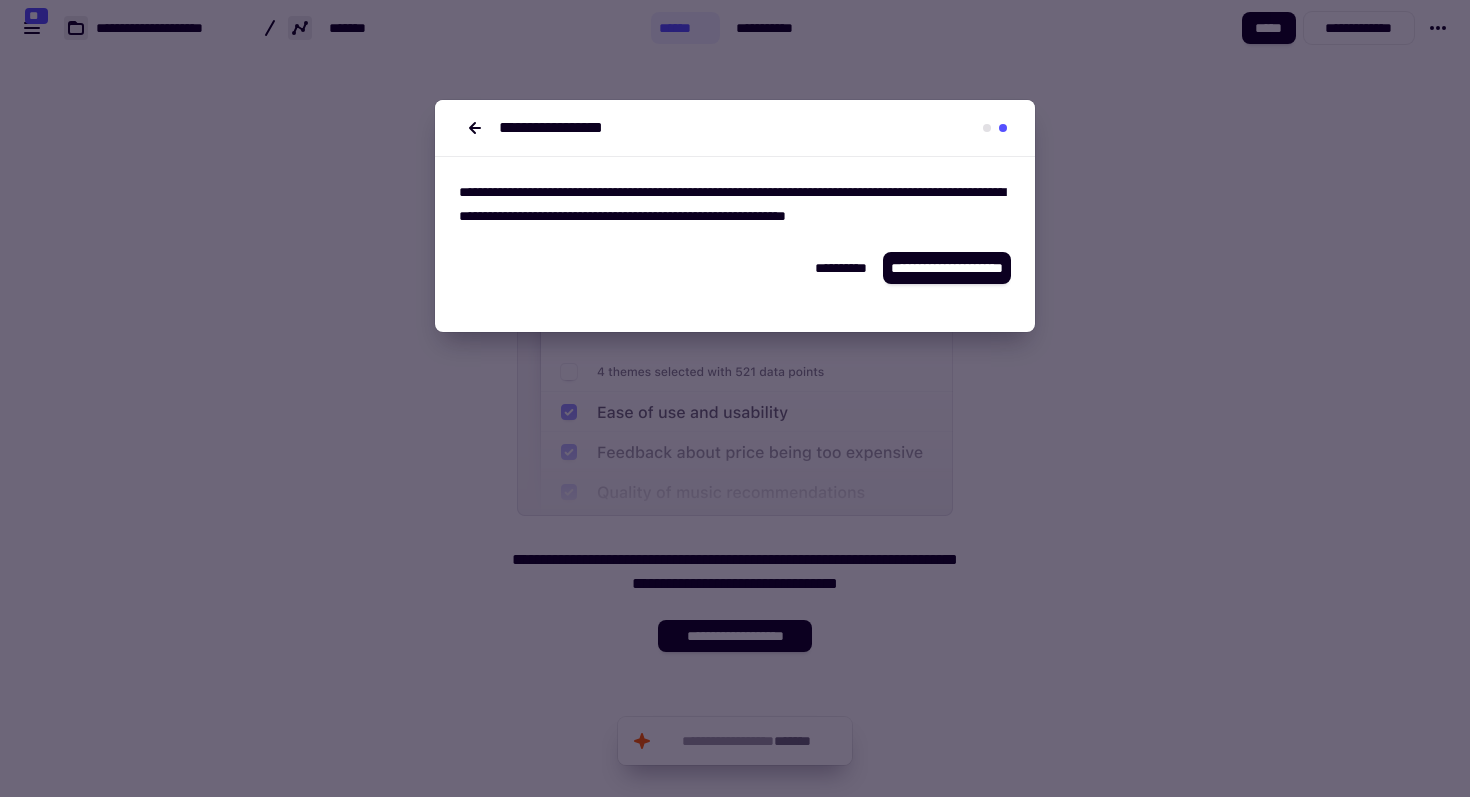 scroll, scrollTop: 0, scrollLeft: 0, axis: both 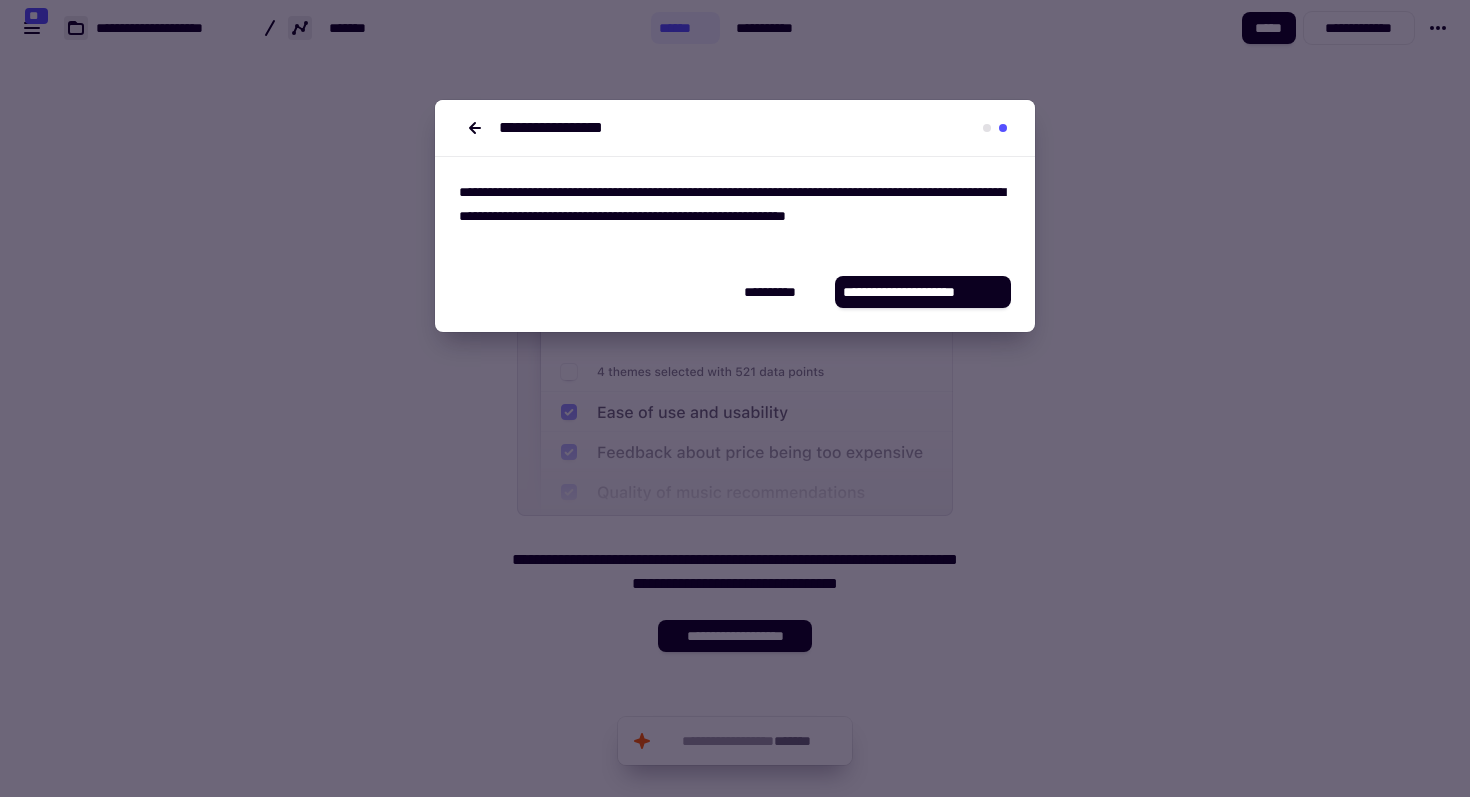 click at bounding box center [735, 398] 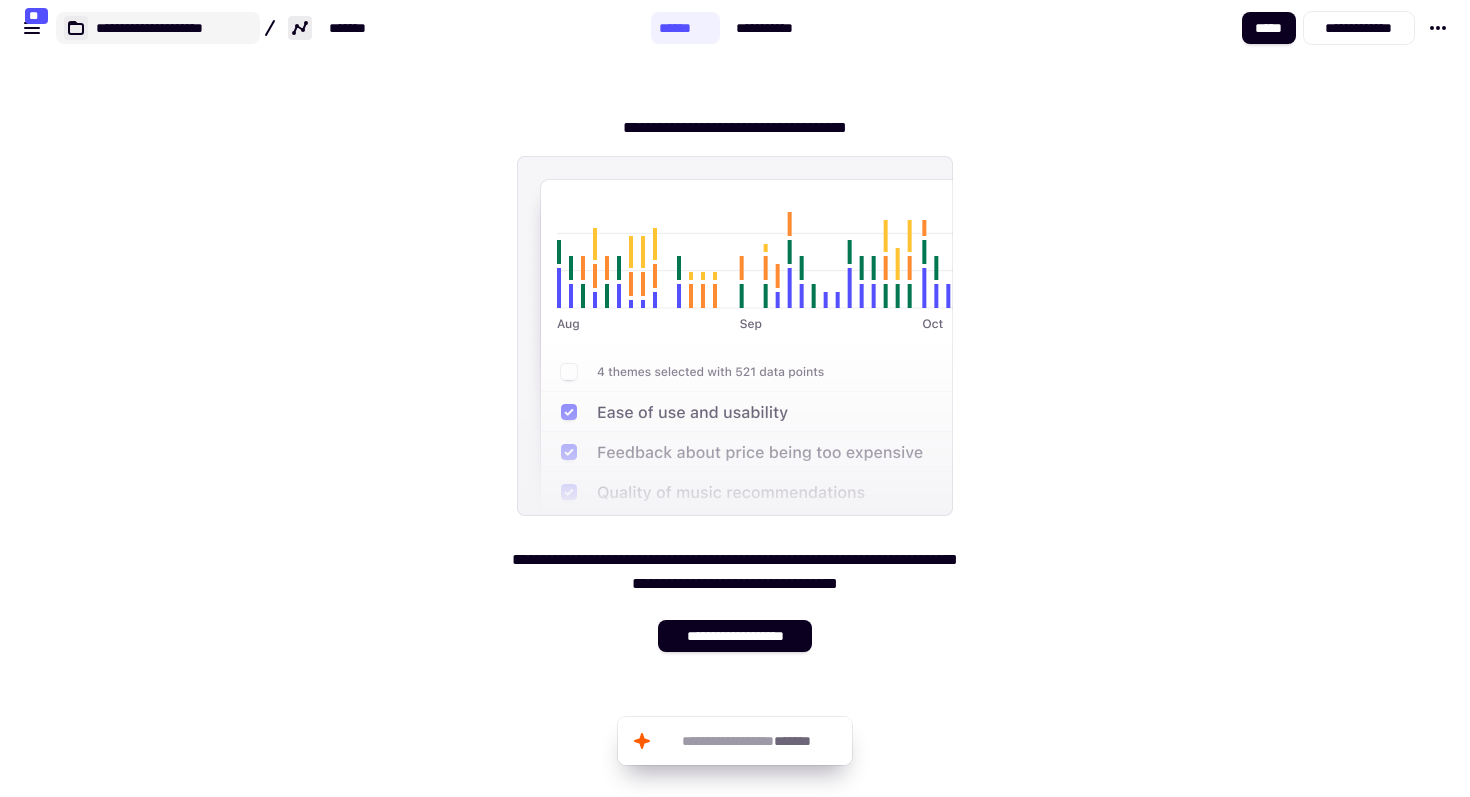 click on "**********" 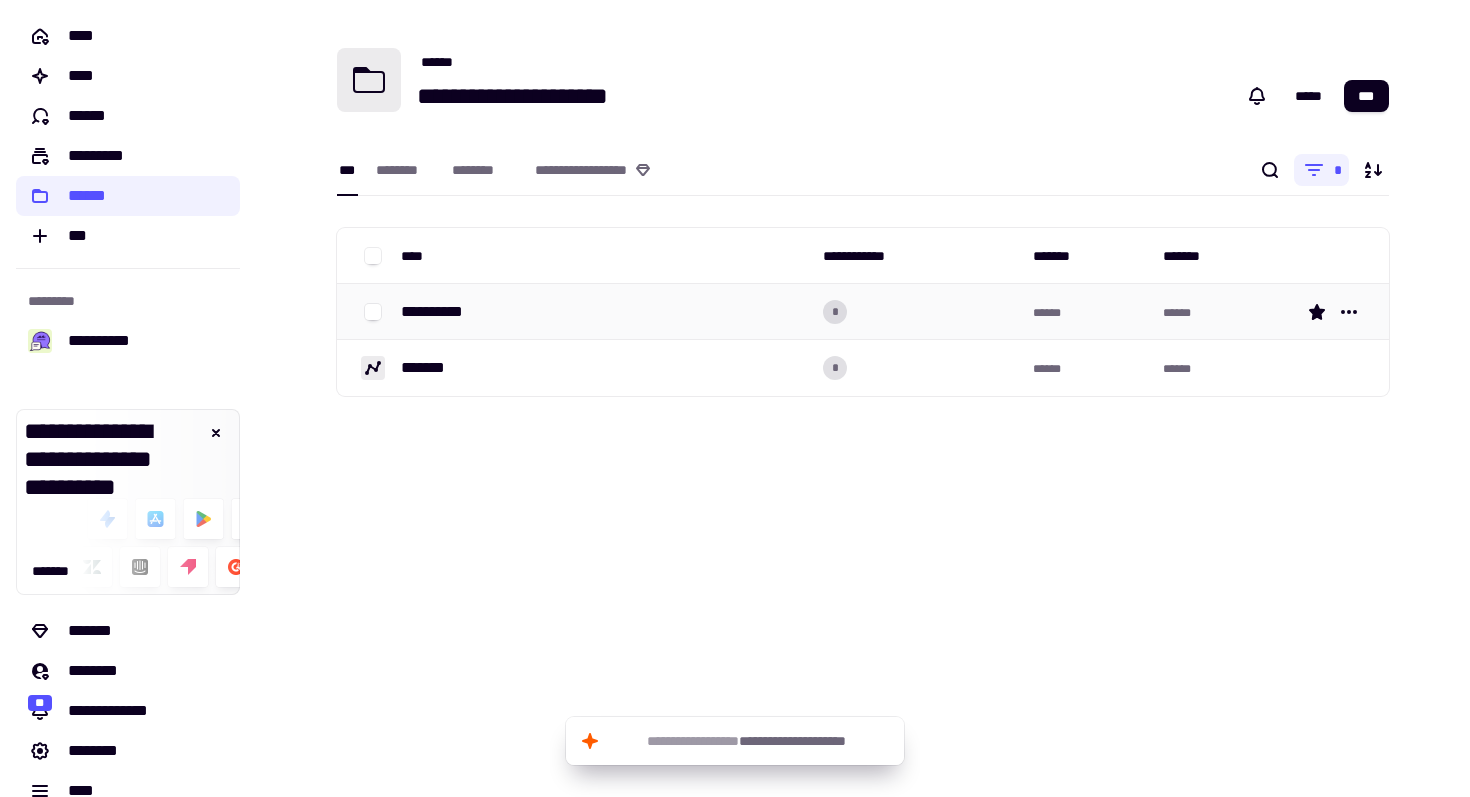 click on "**********" at bounding box center (440, 312) 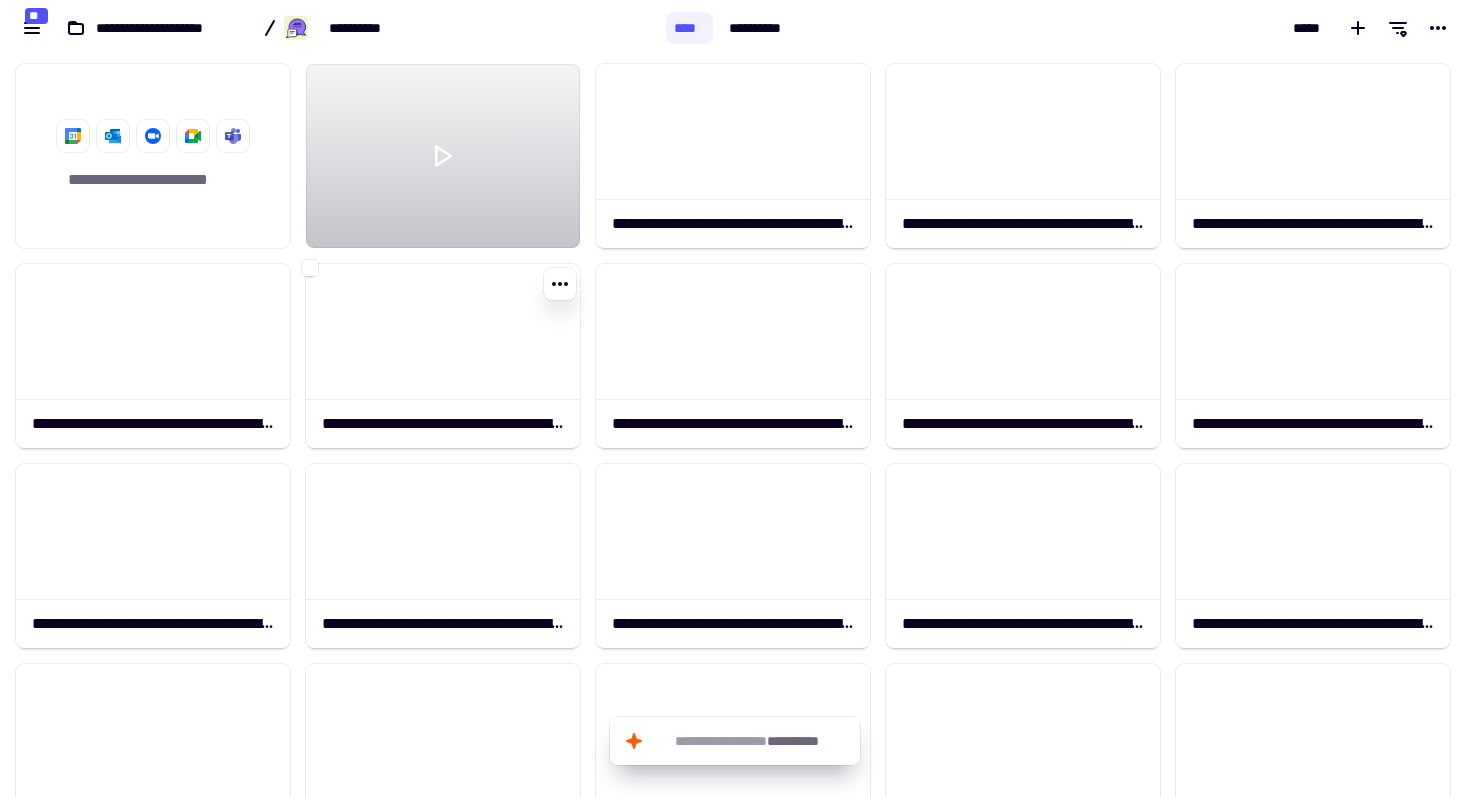 scroll, scrollTop: 1, scrollLeft: 1, axis: both 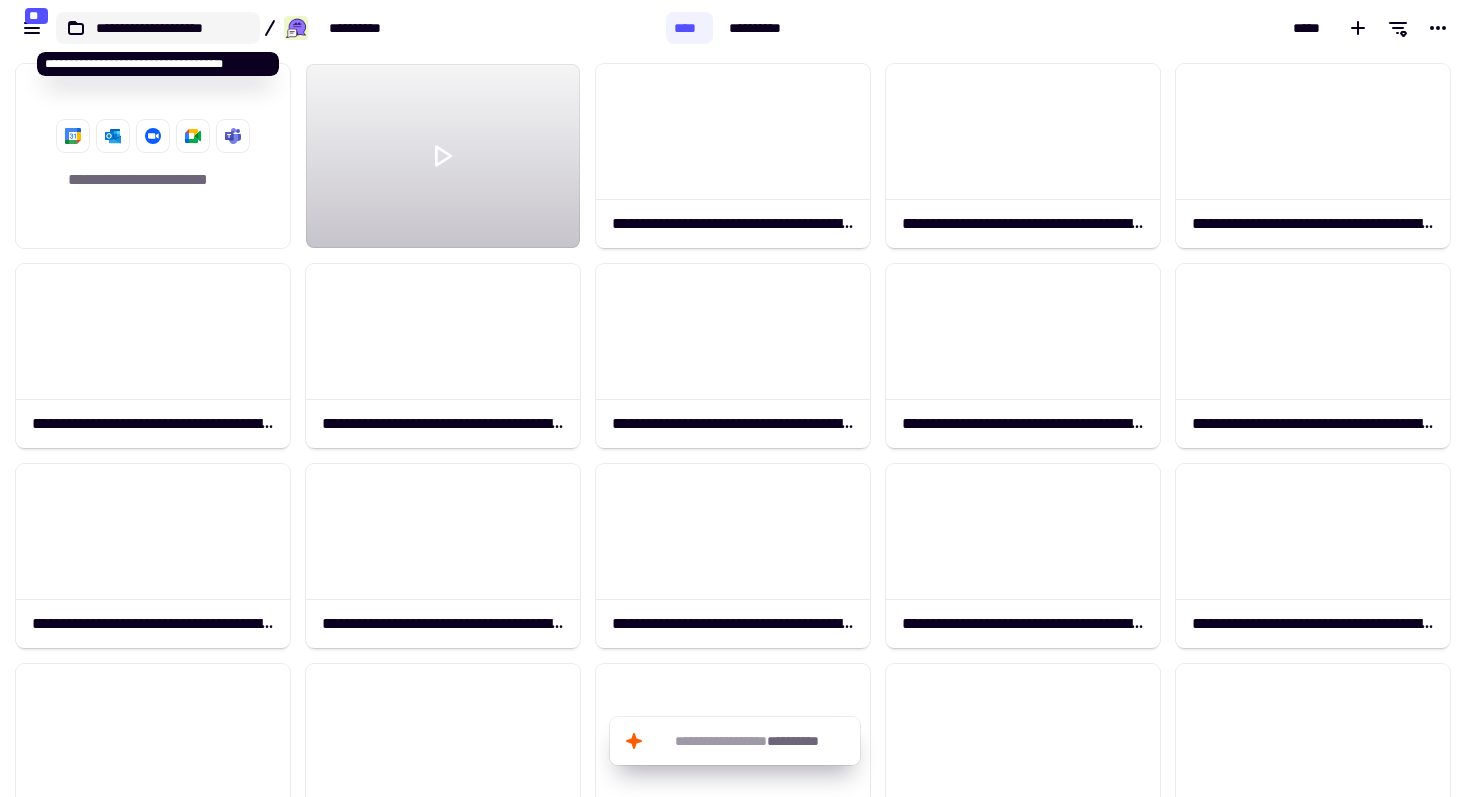click on "**********" 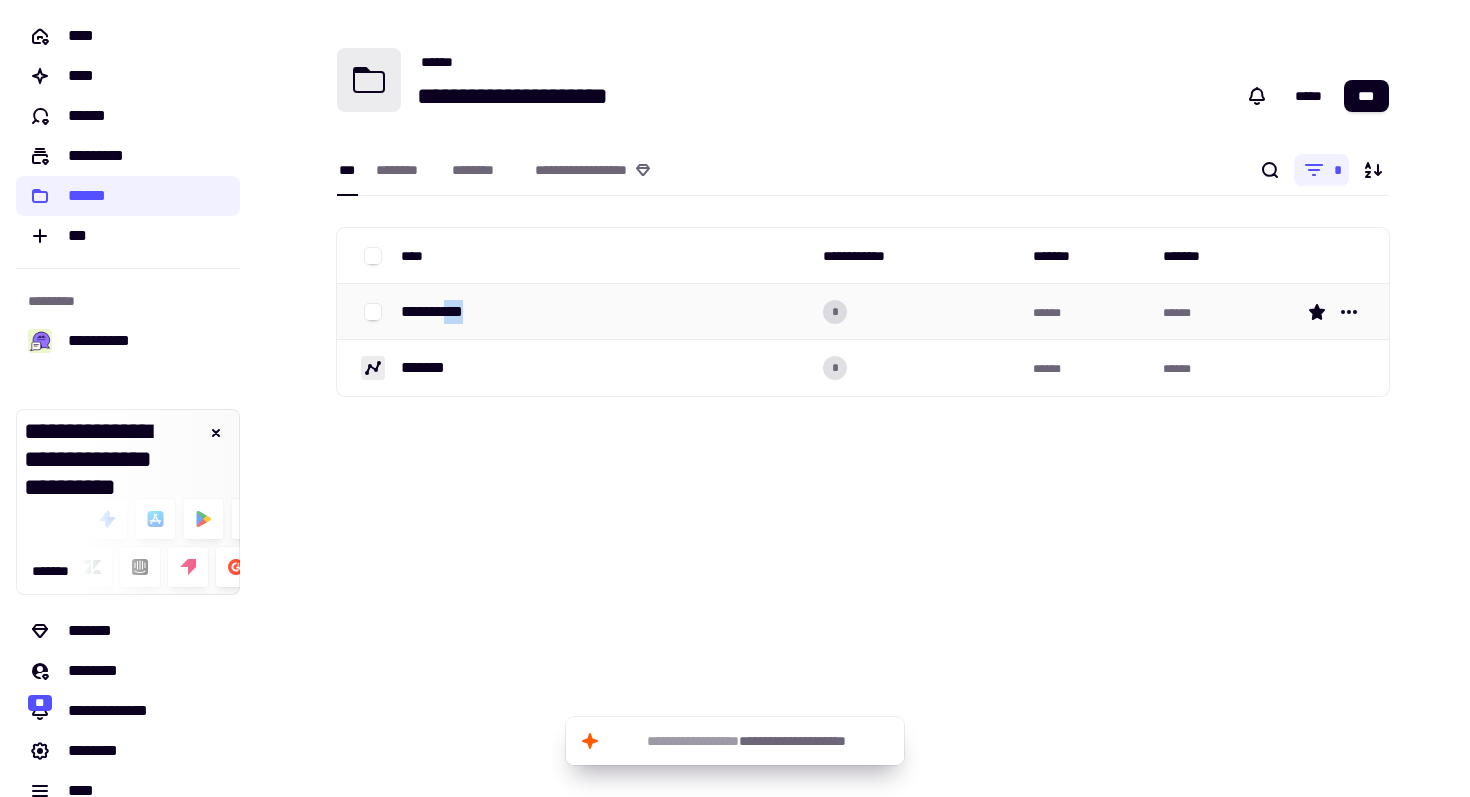 click on "**********" at bounding box center [604, 312] 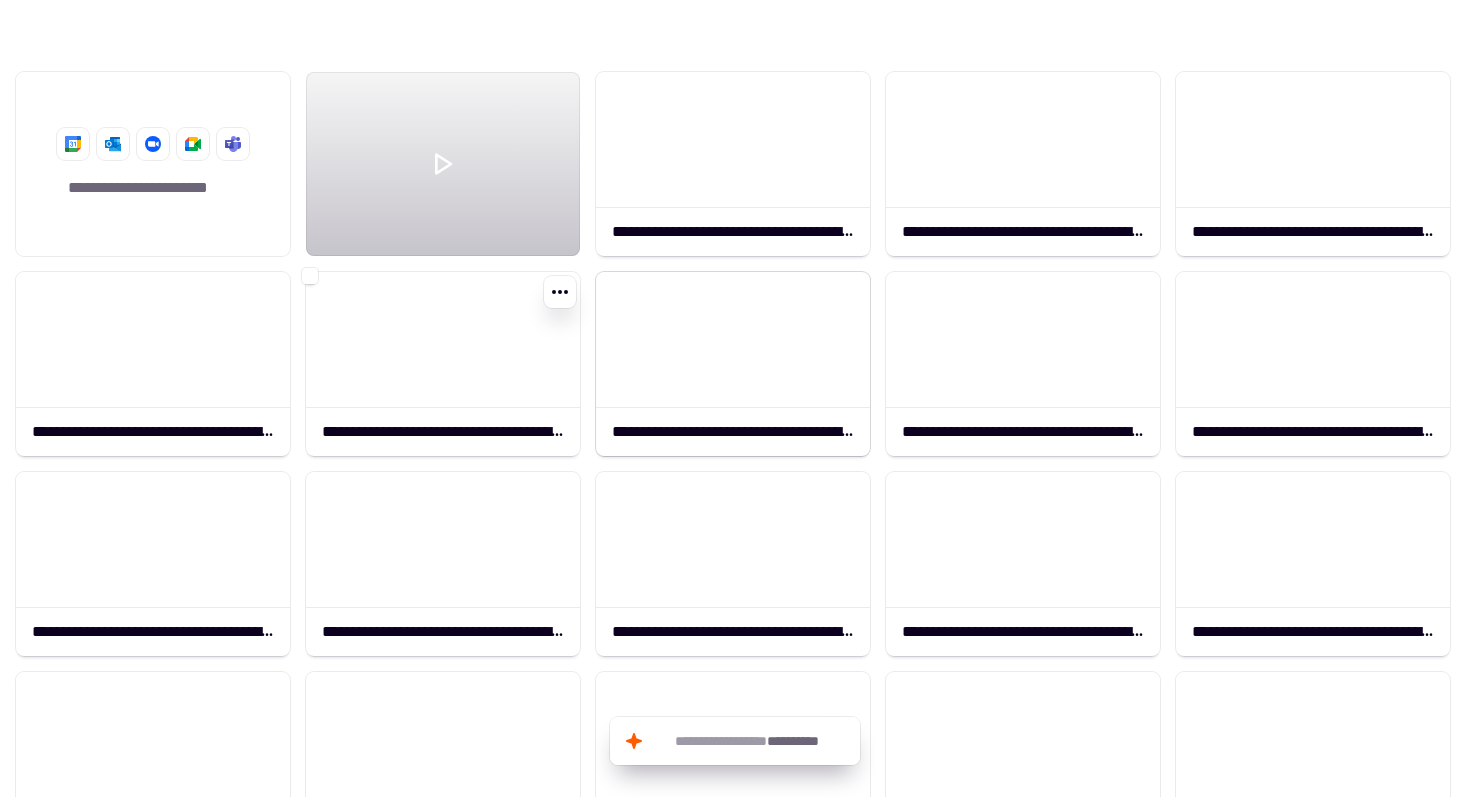 scroll, scrollTop: 1, scrollLeft: 1, axis: both 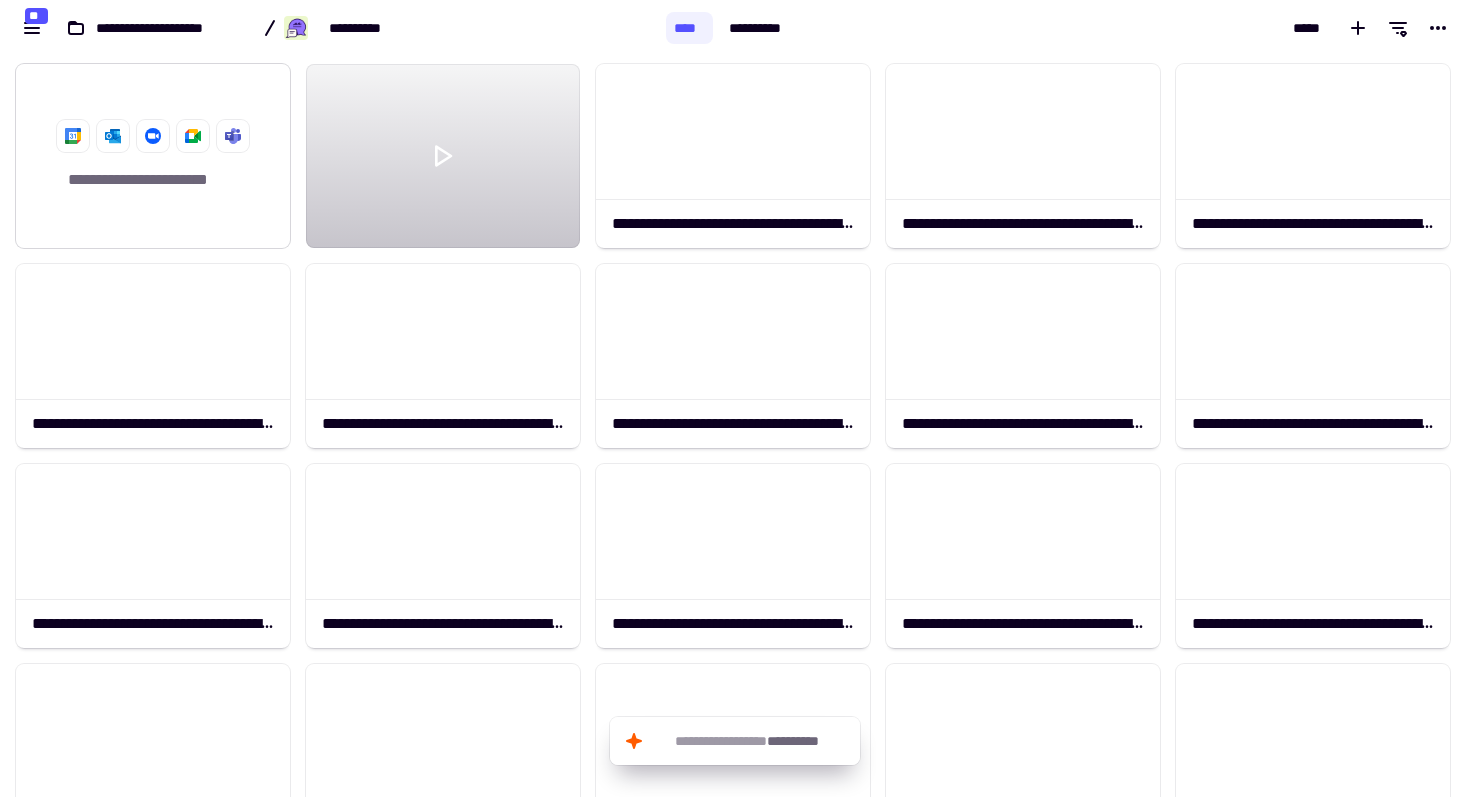 click on "**********" 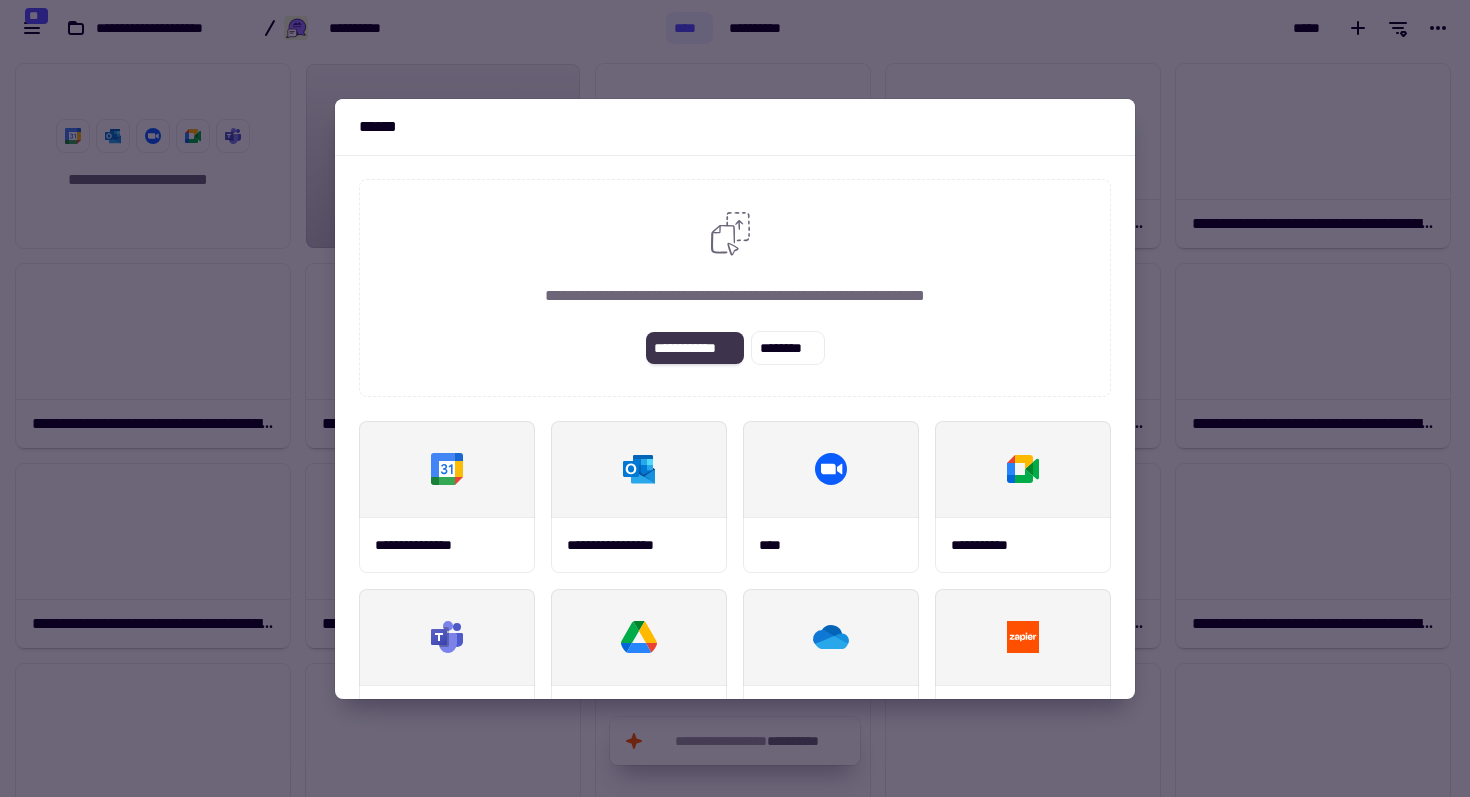 click on "**********" 